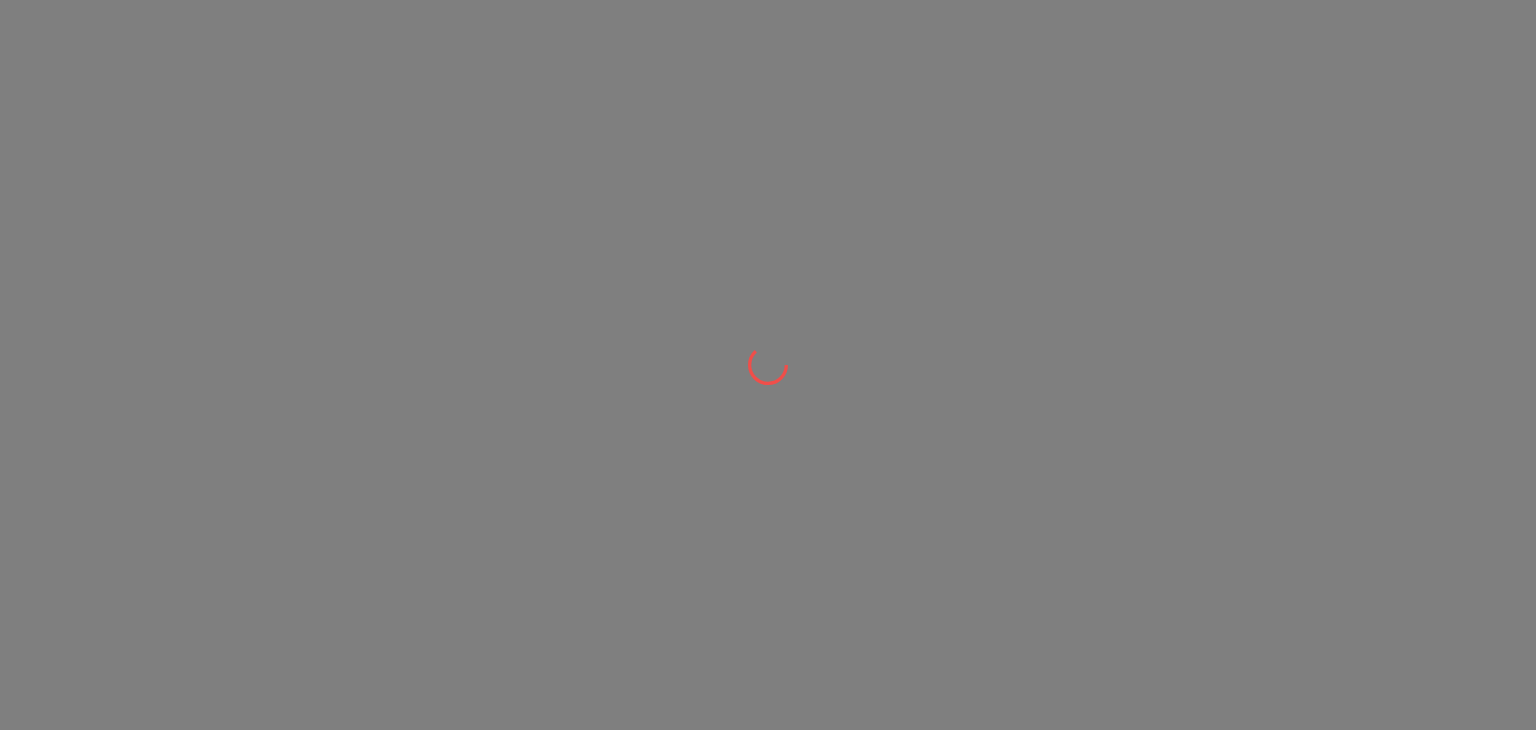 scroll, scrollTop: 0, scrollLeft: 0, axis: both 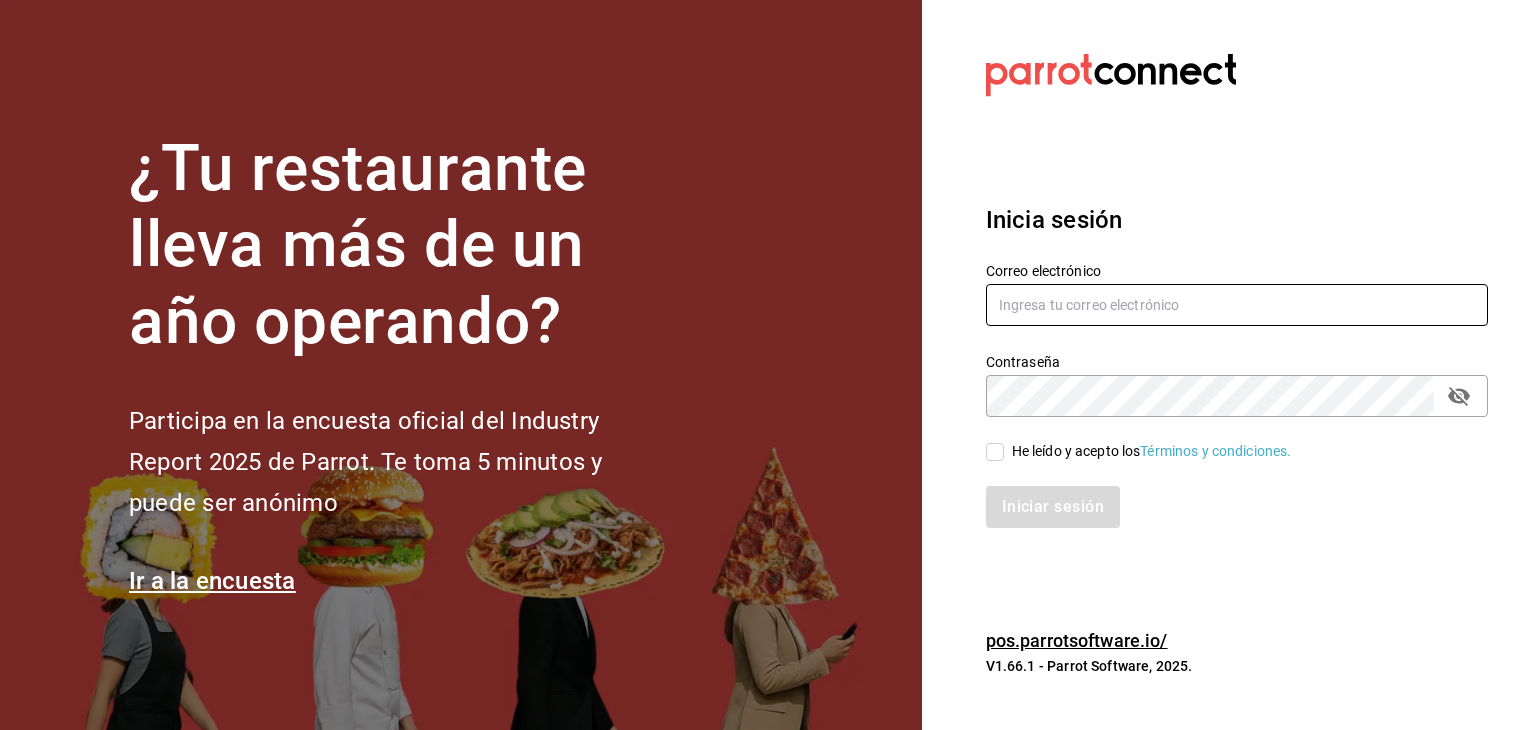click at bounding box center [1237, 305] 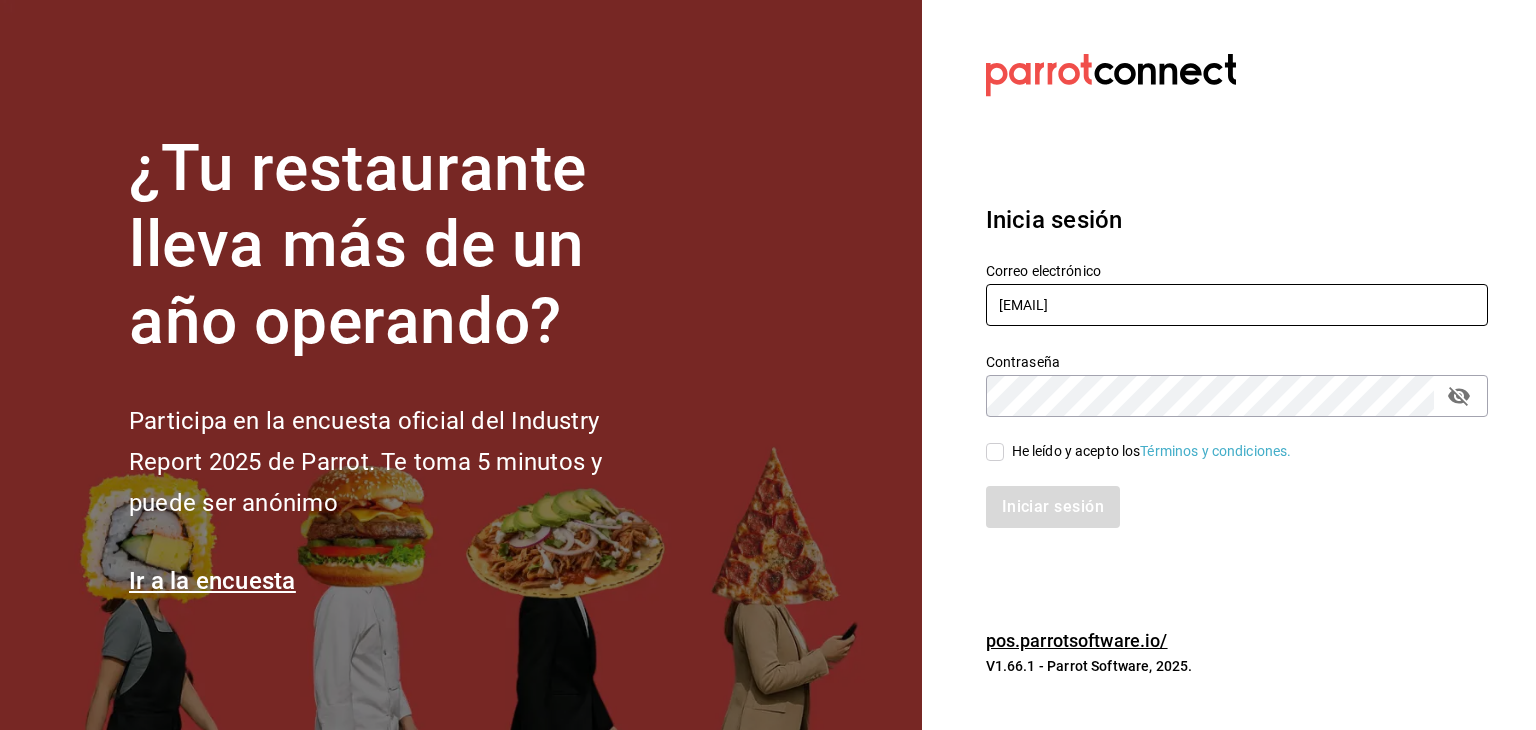 type on "esteban.santos@grupocosteno.com" 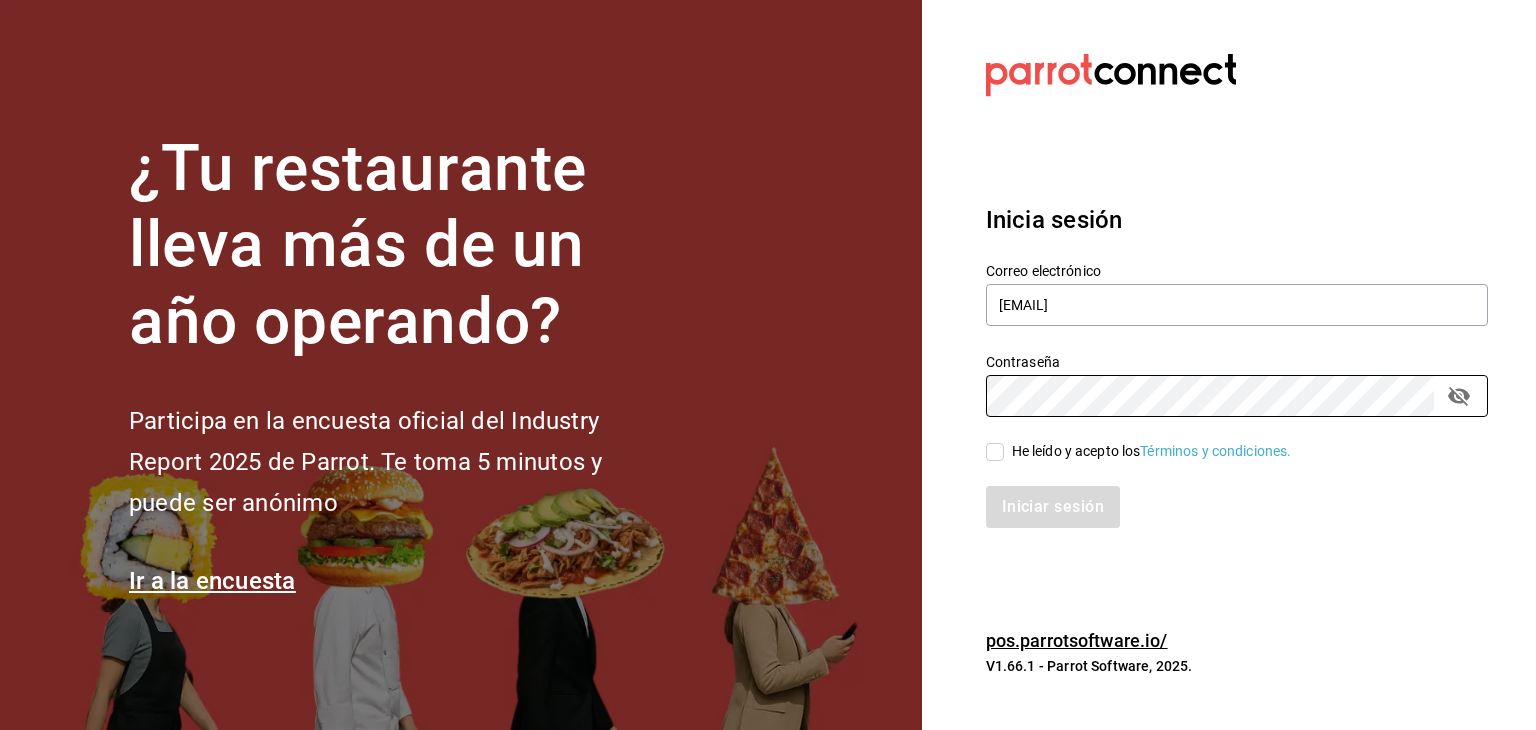 click on "He leído y acepto los  Términos y condiciones." at bounding box center (1139, 451) 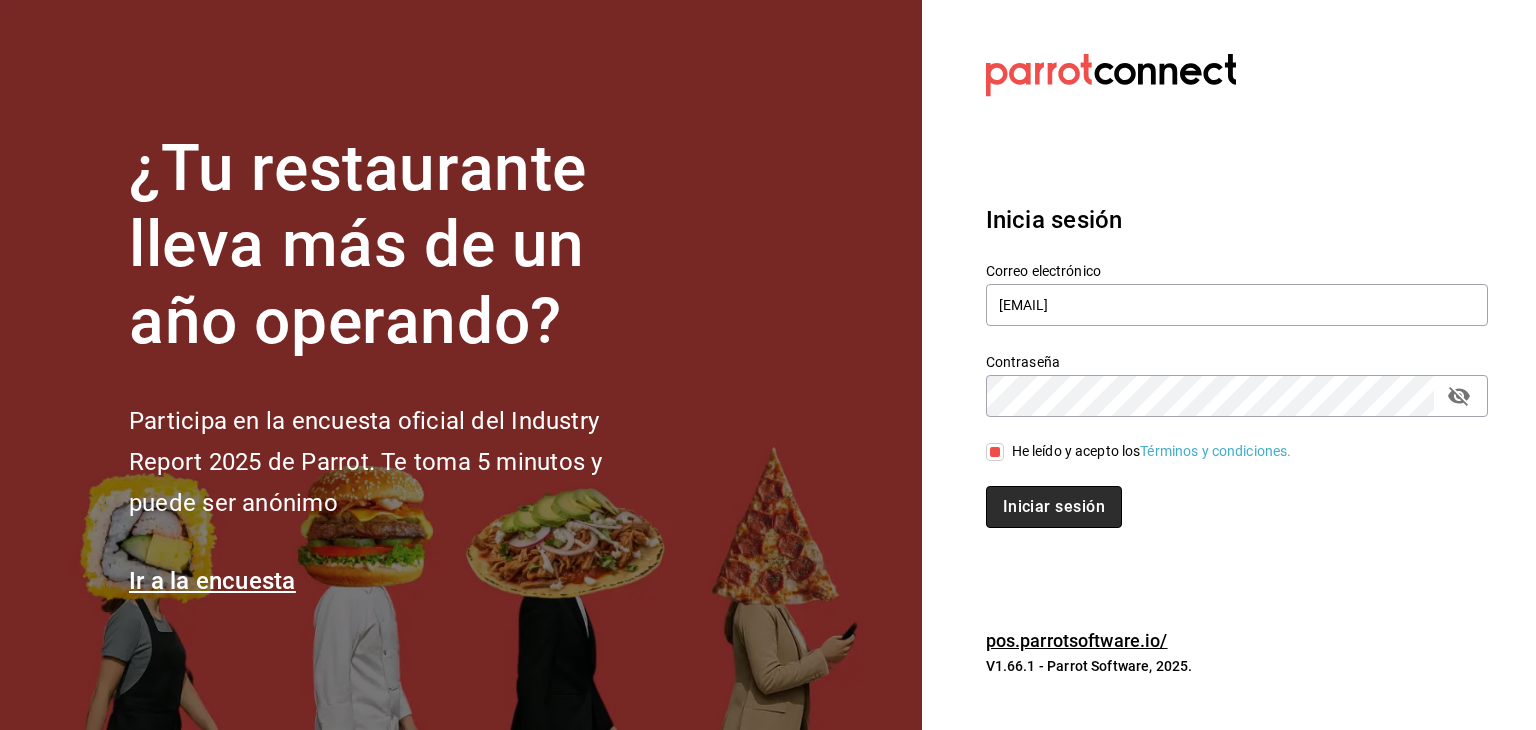 click on "Iniciar sesión" at bounding box center (1054, 507) 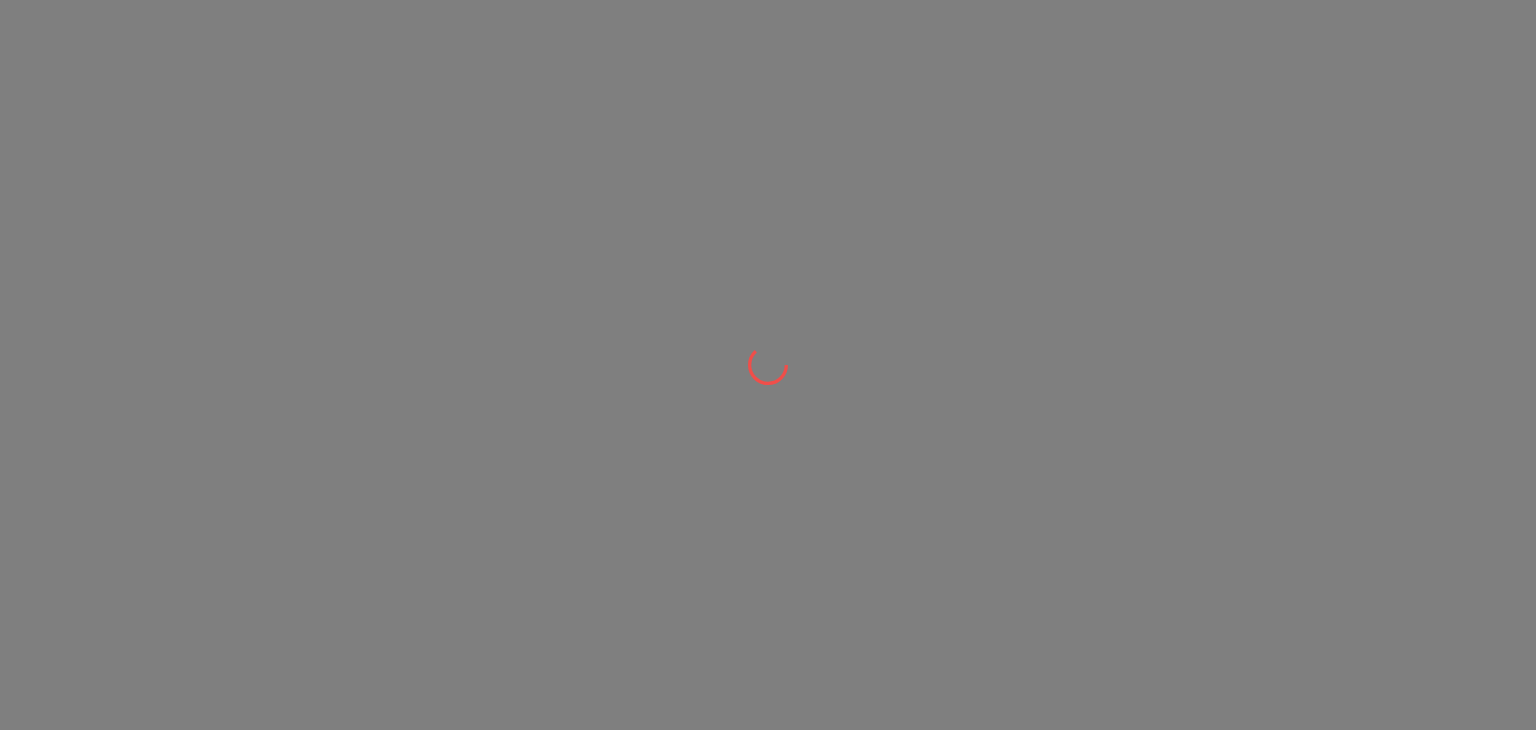 scroll, scrollTop: 0, scrollLeft: 0, axis: both 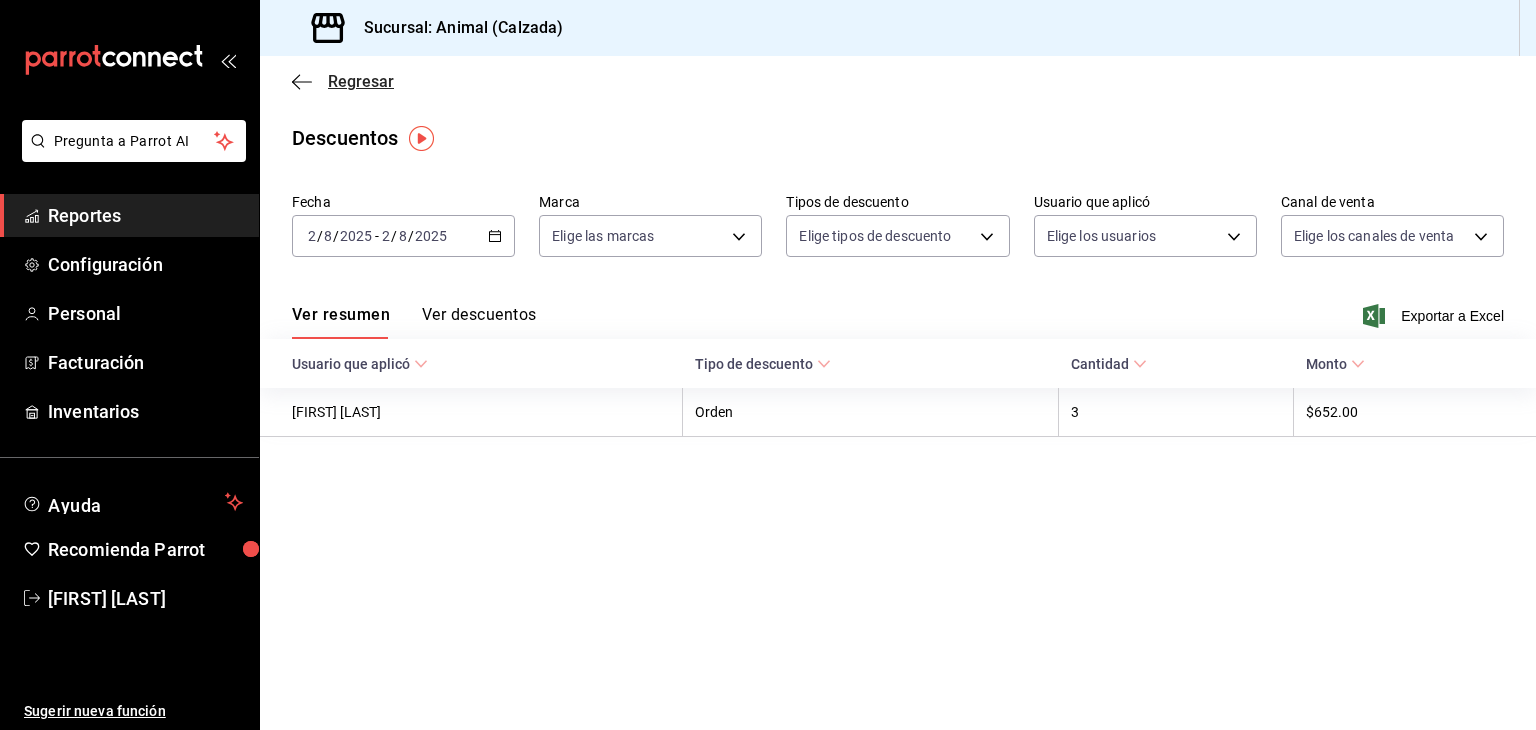 click 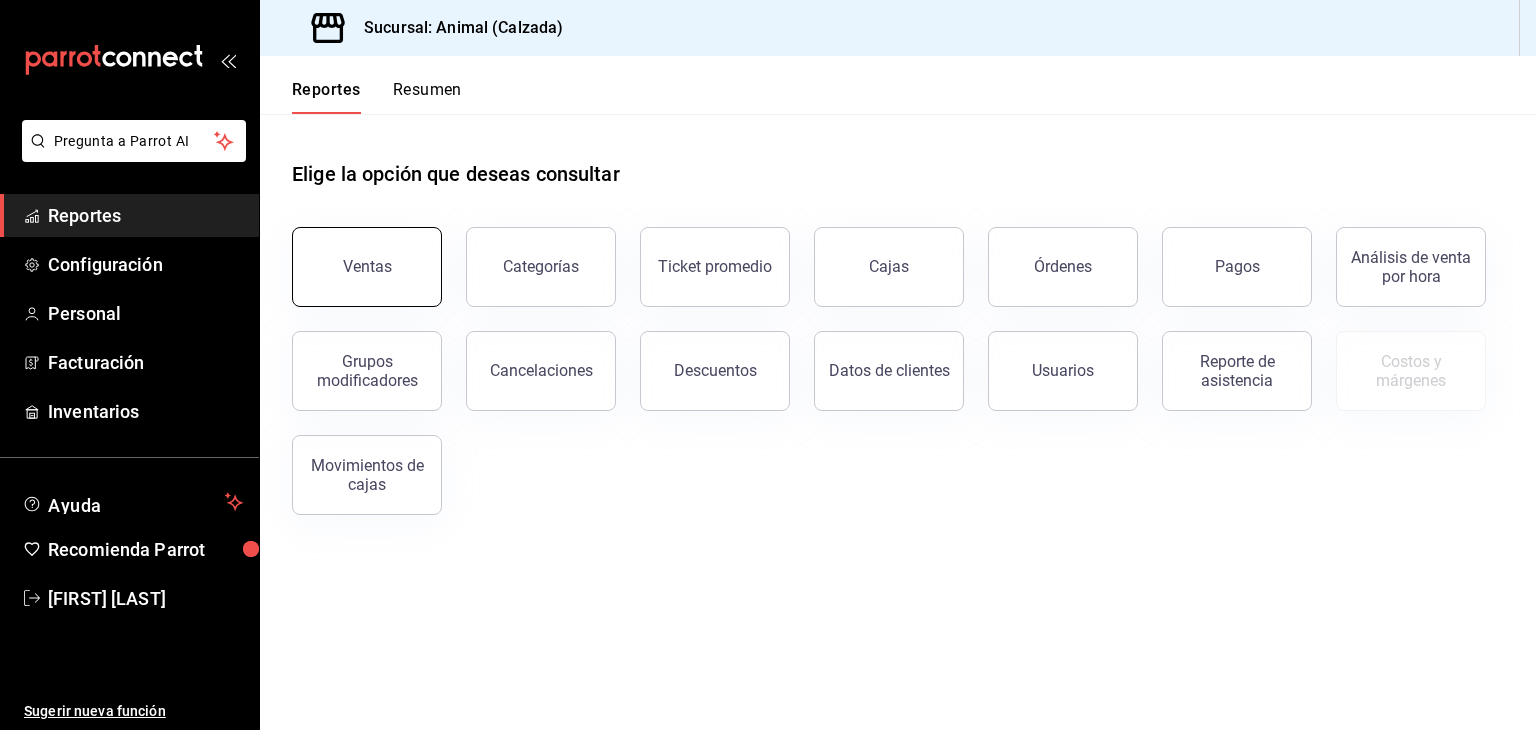 click on "Ventas" at bounding box center [367, 267] 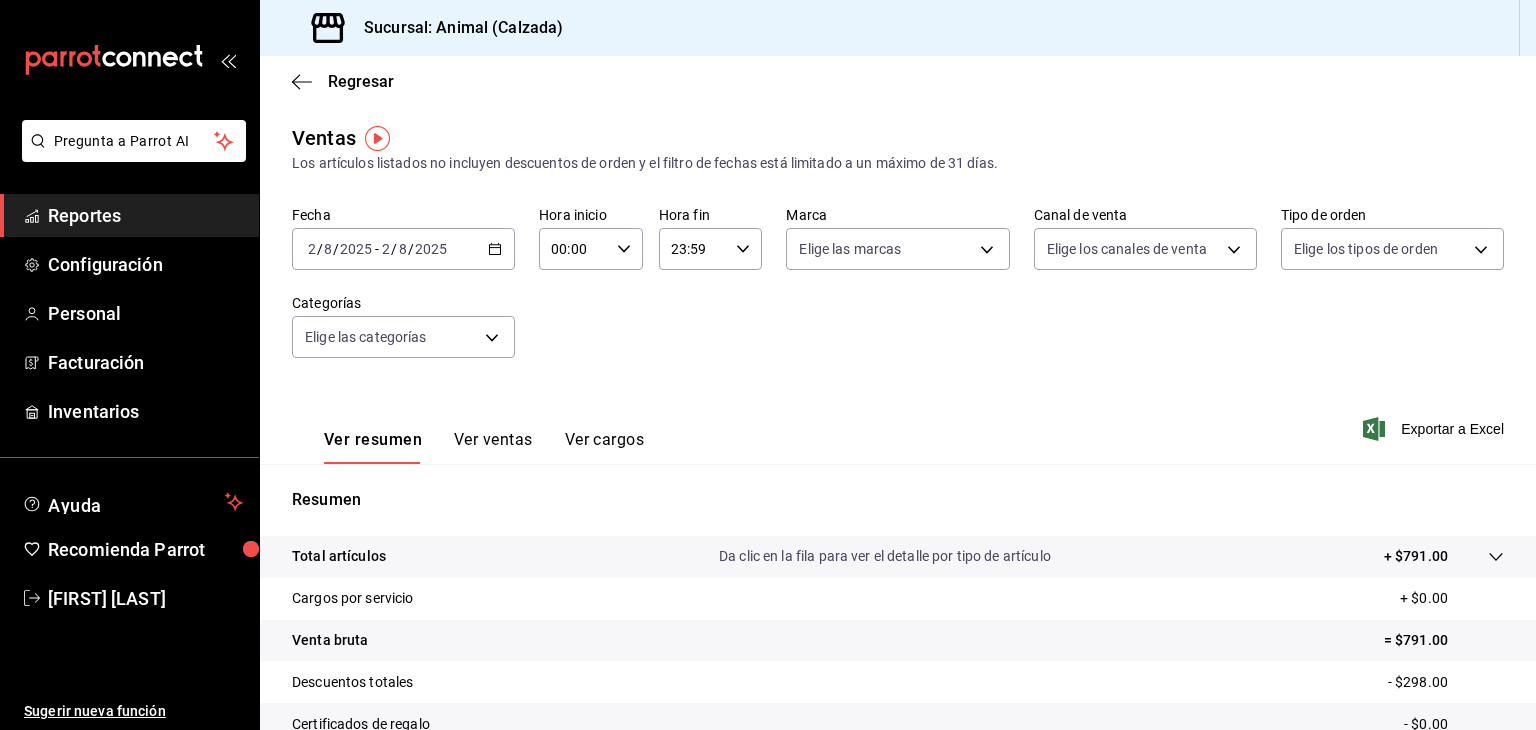 click 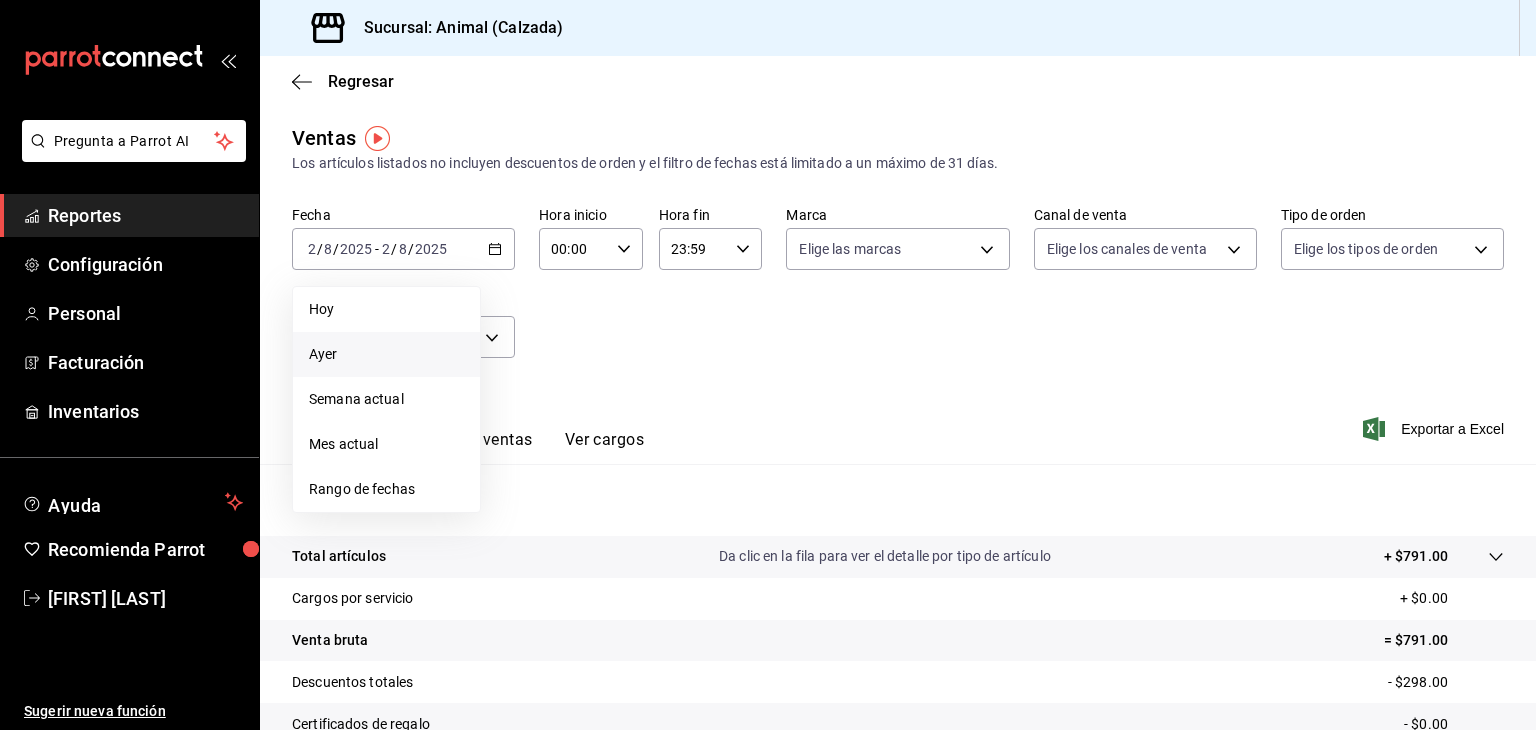 click on "Ayer" at bounding box center (386, 354) 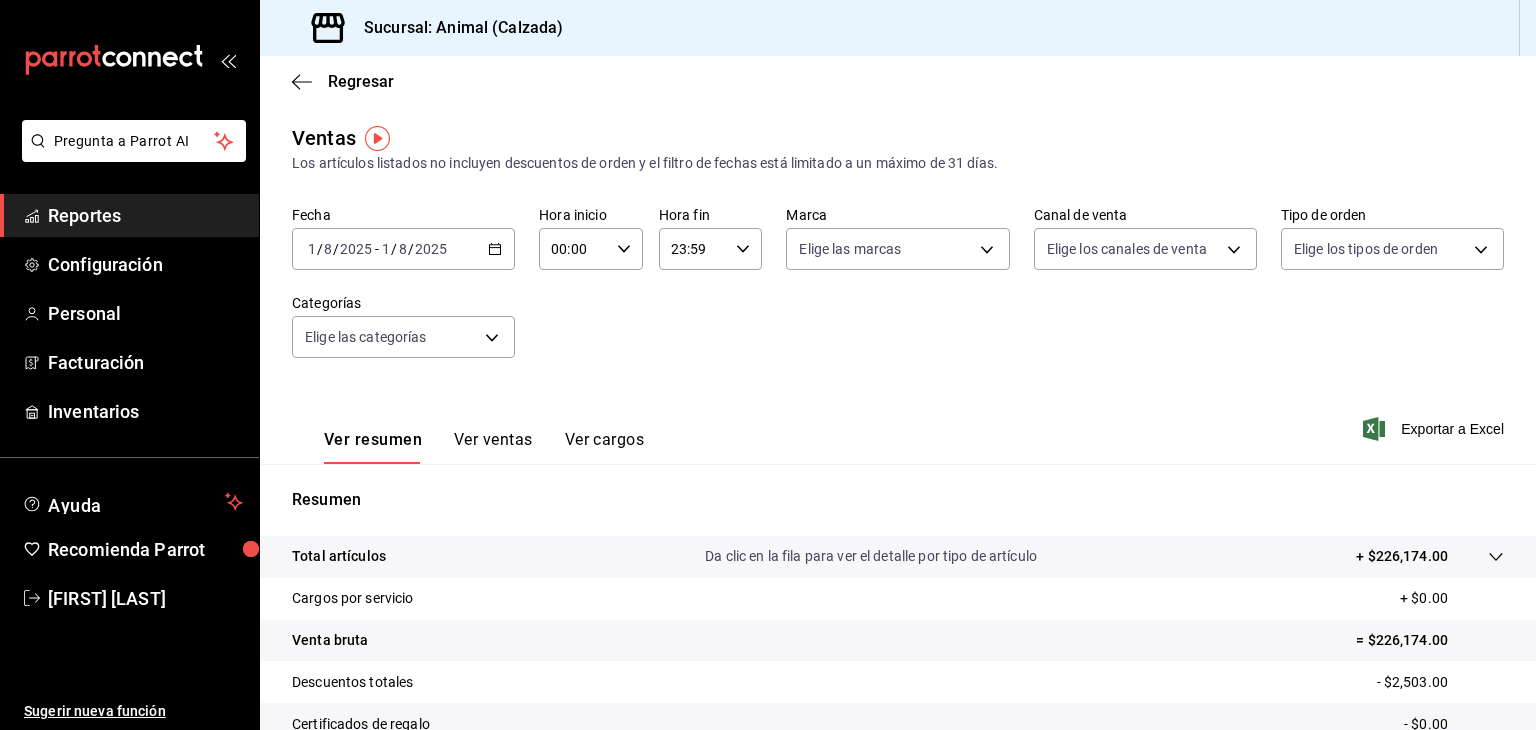 click 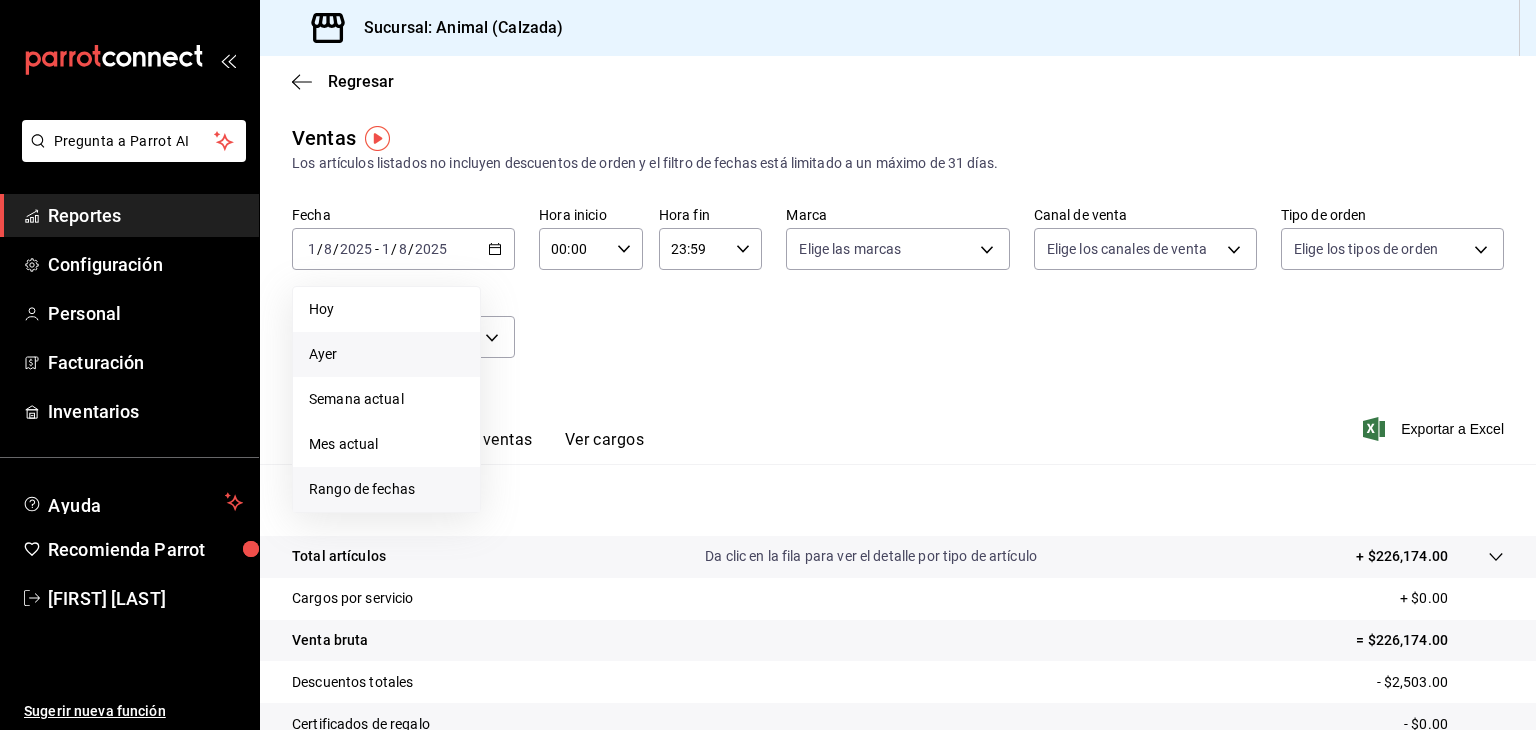 click on "Rango de fechas" at bounding box center (386, 489) 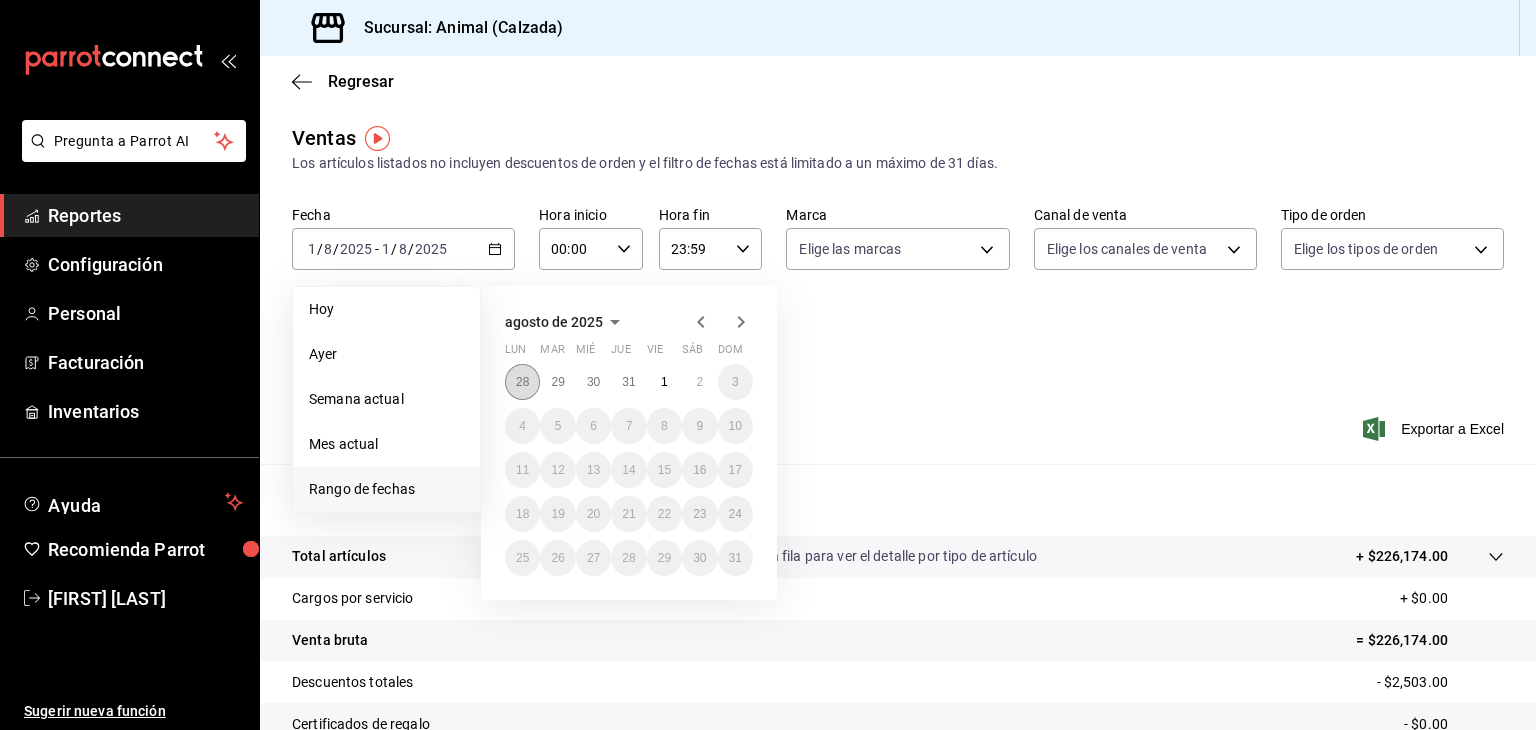 click on "28" at bounding box center (522, 382) 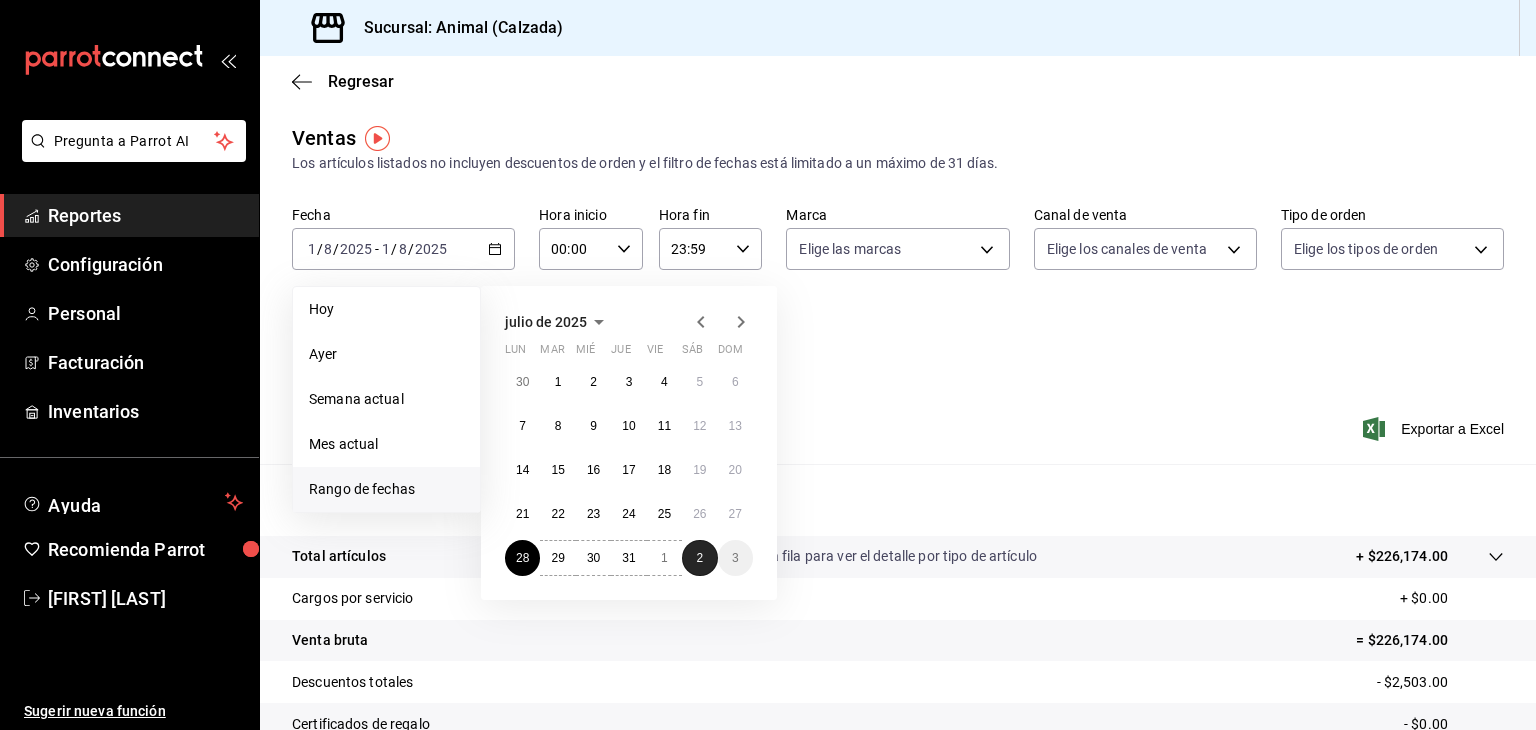 click on "2" at bounding box center (699, 558) 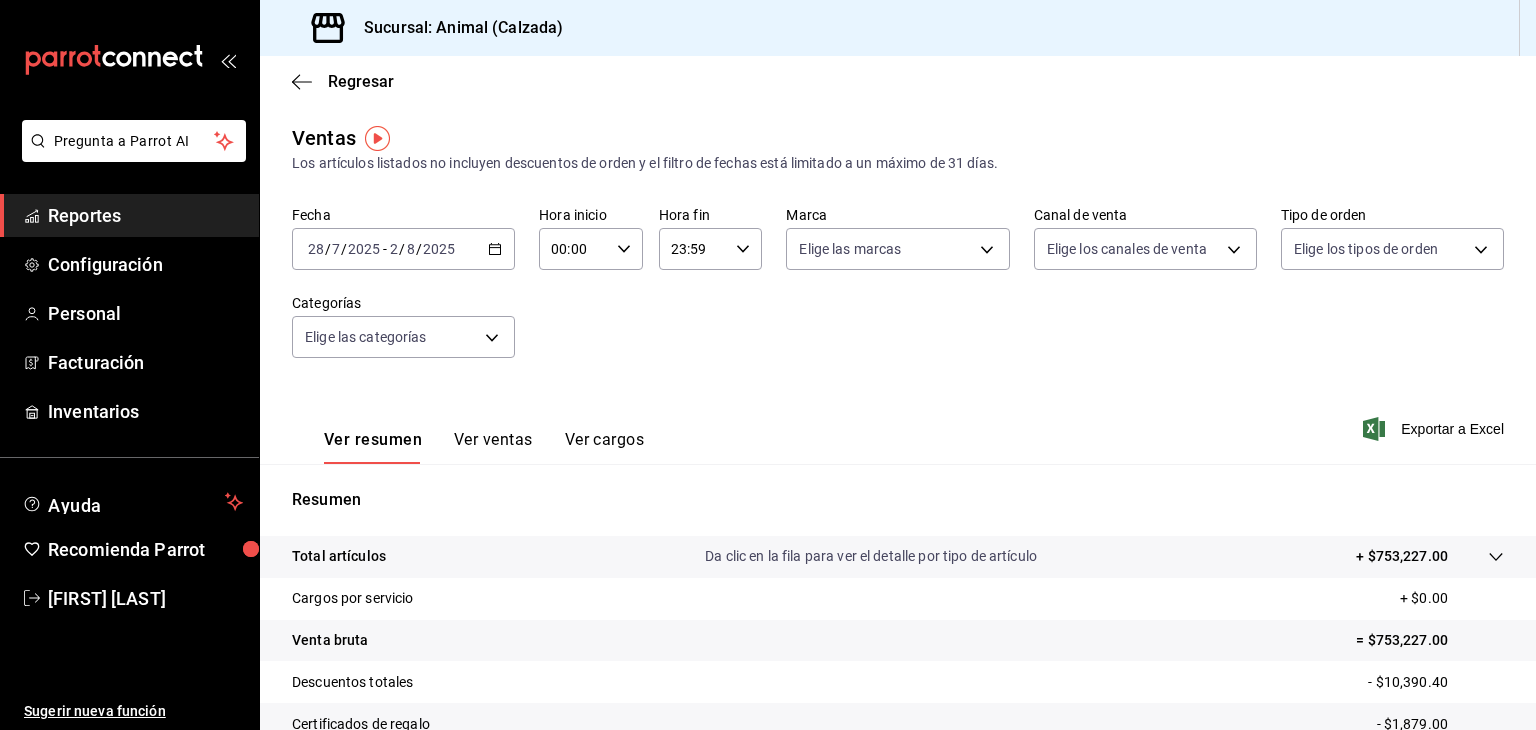 click on "00:00 Hora inicio" at bounding box center [591, 249] 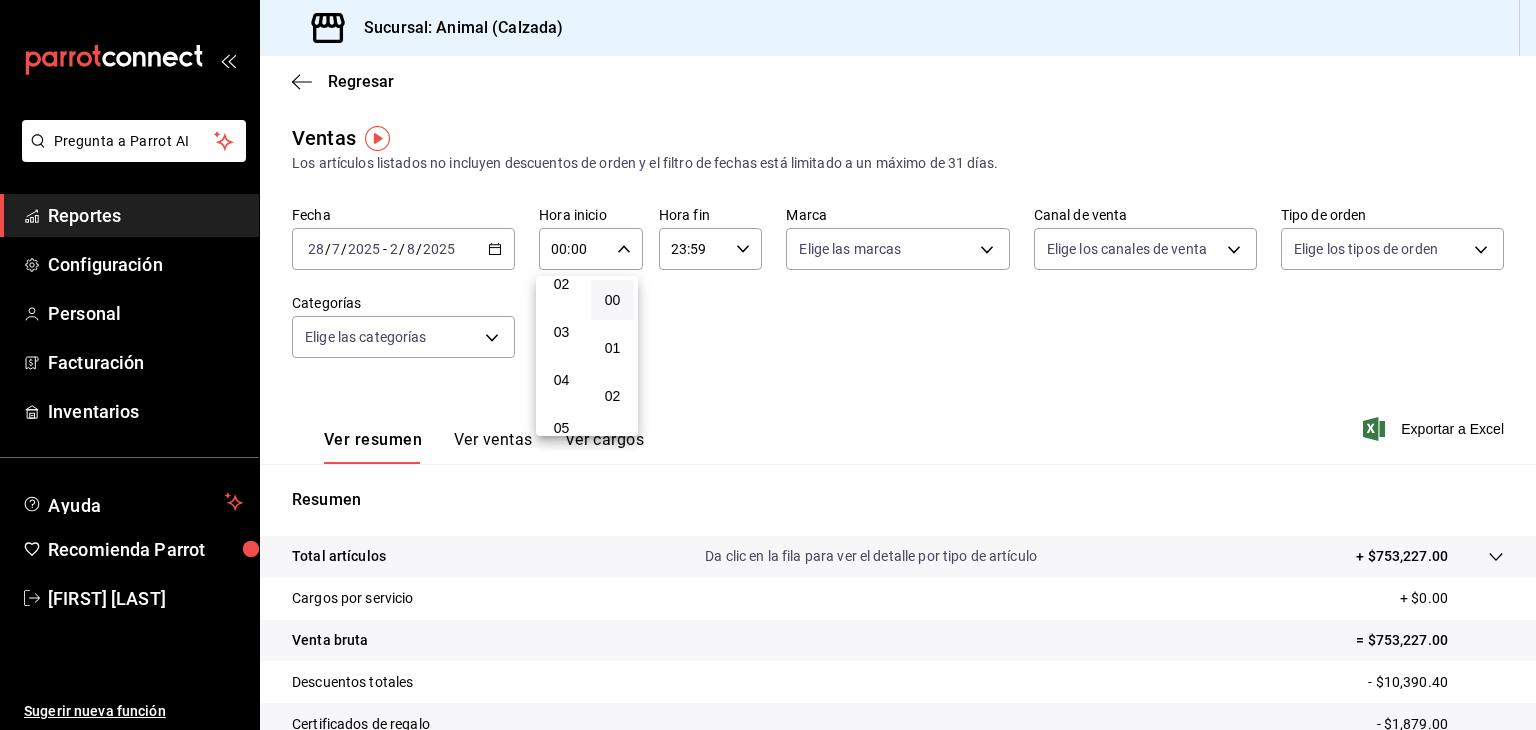 scroll, scrollTop: 158, scrollLeft: 0, axis: vertical 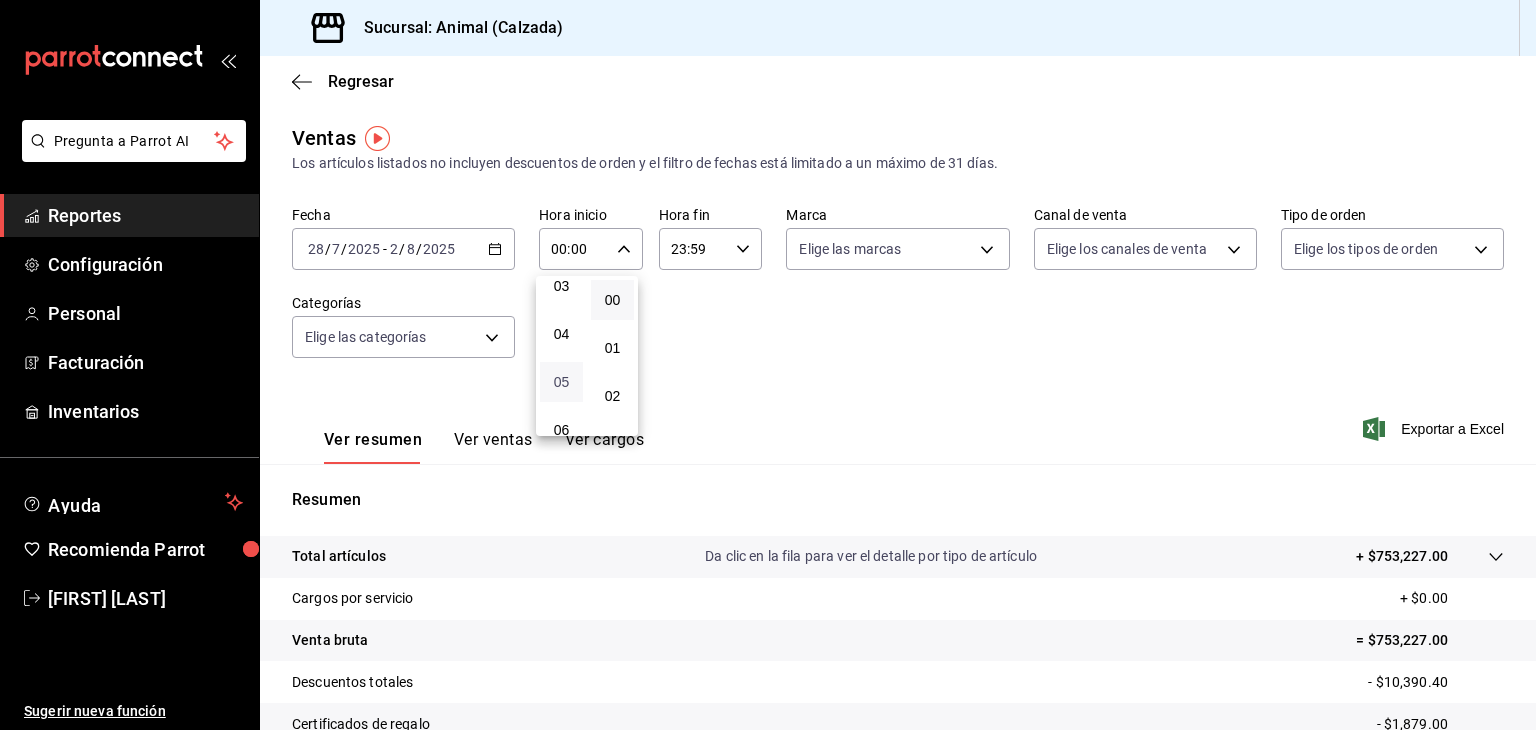 click on "05" at bounding box center [561, 382] 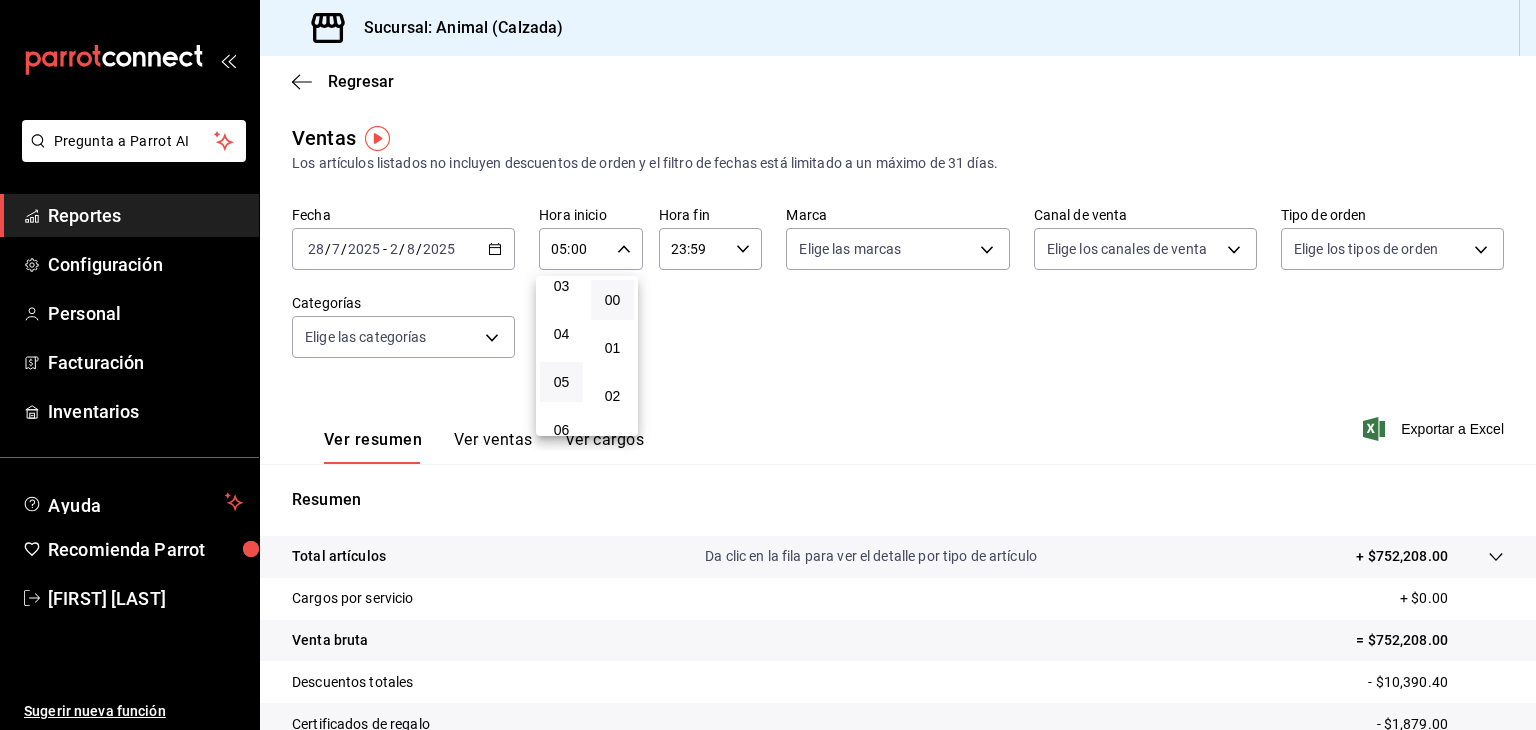 click at bounding box center (768, 365) 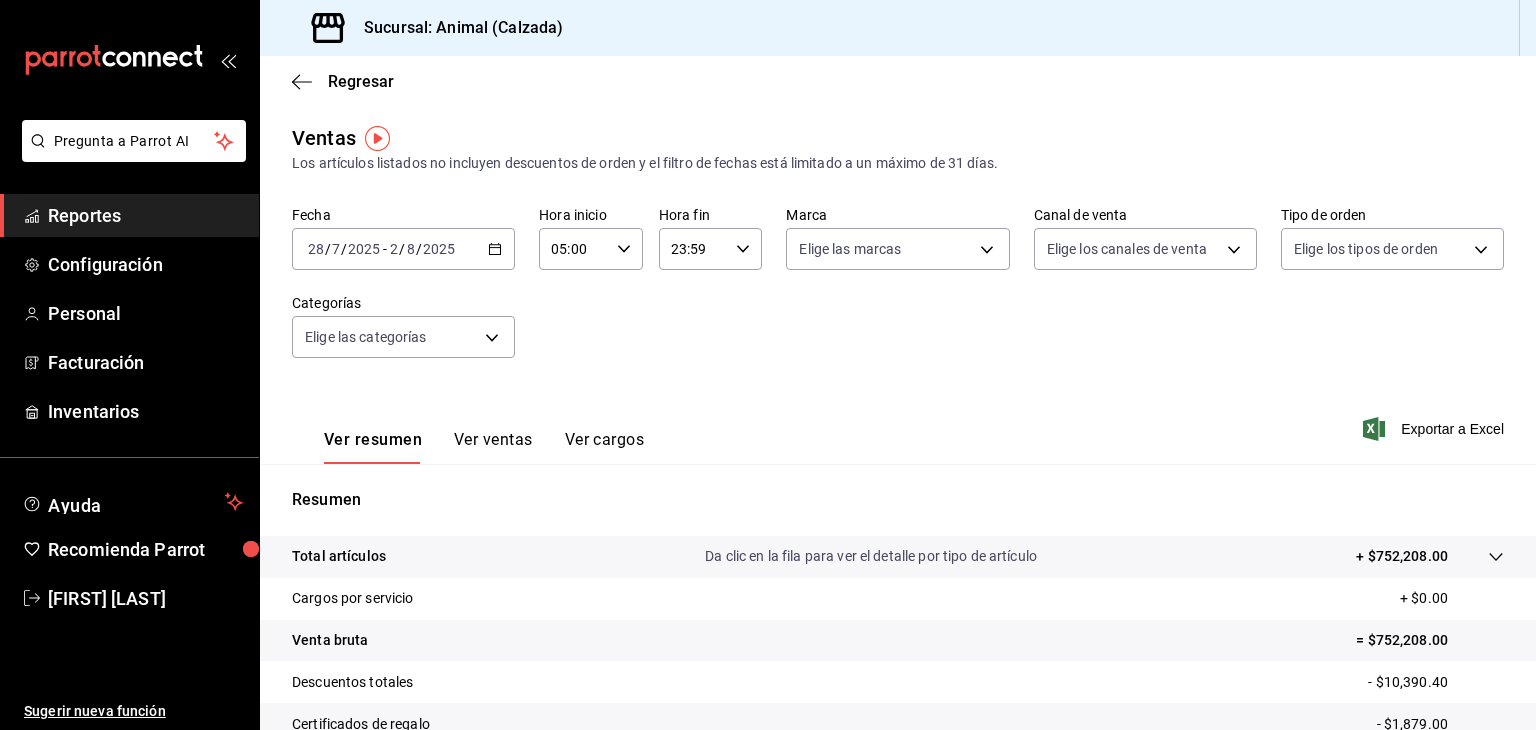 click 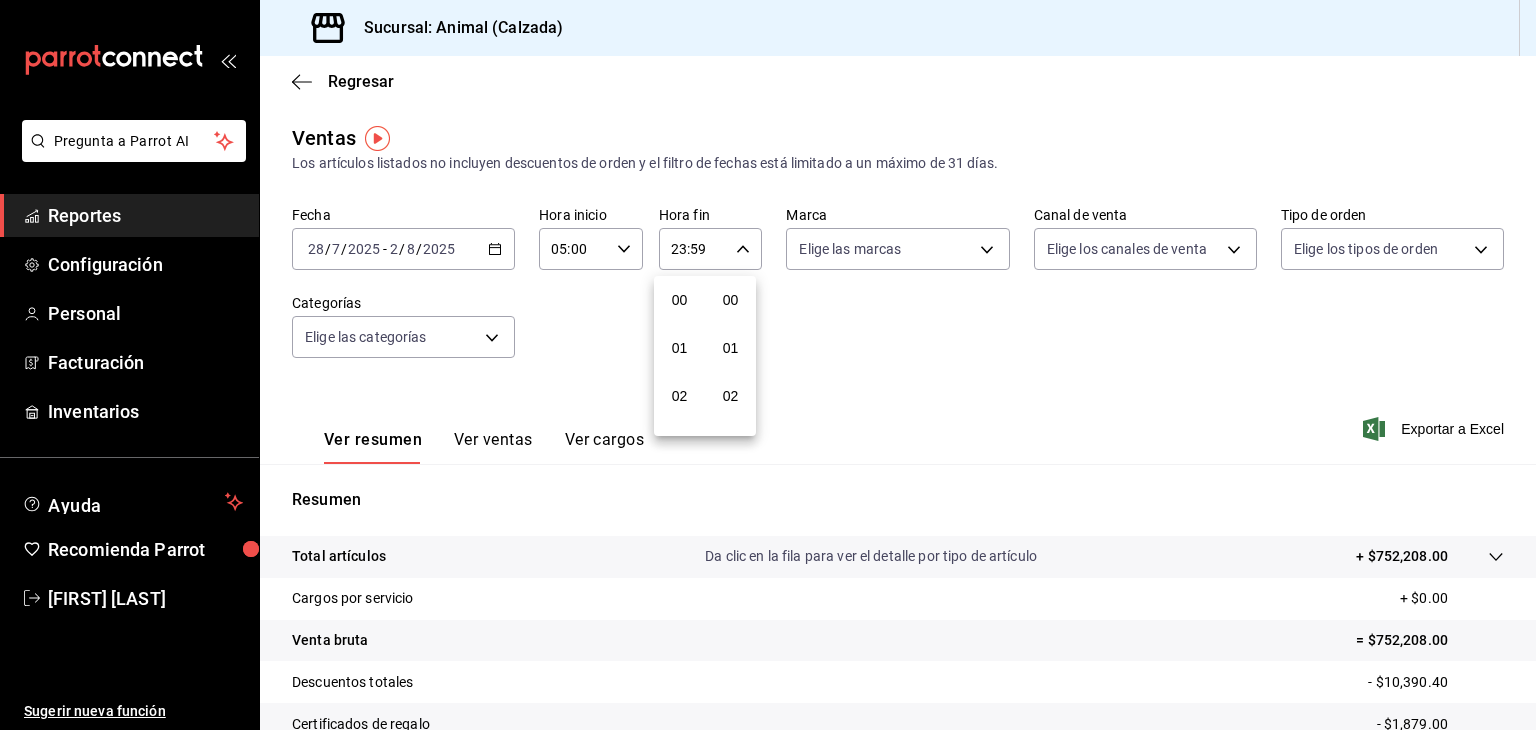 scroll, scrollTop: 1011, scrollLeft: 0, axis: vertical 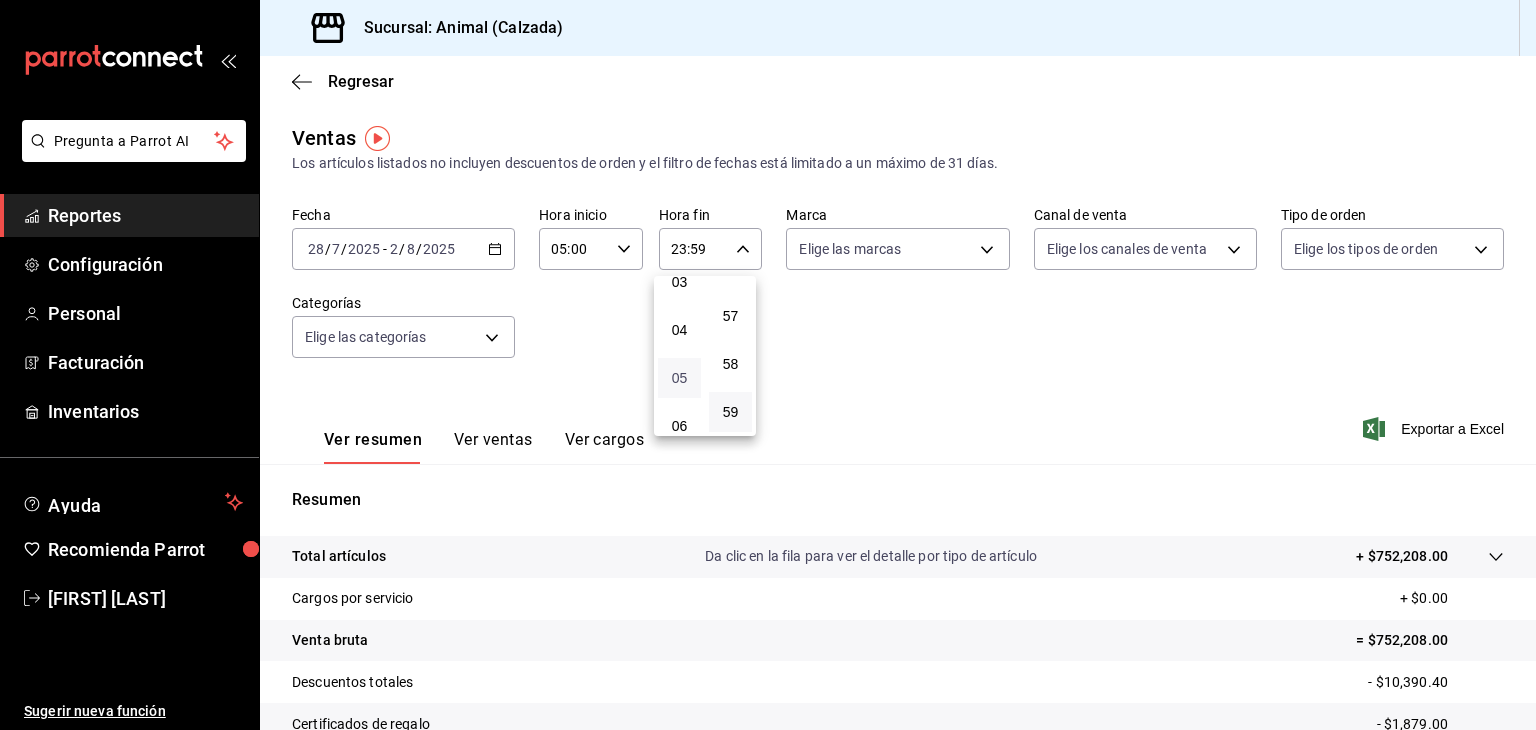 click on "05" at bounding box center [679, 378] 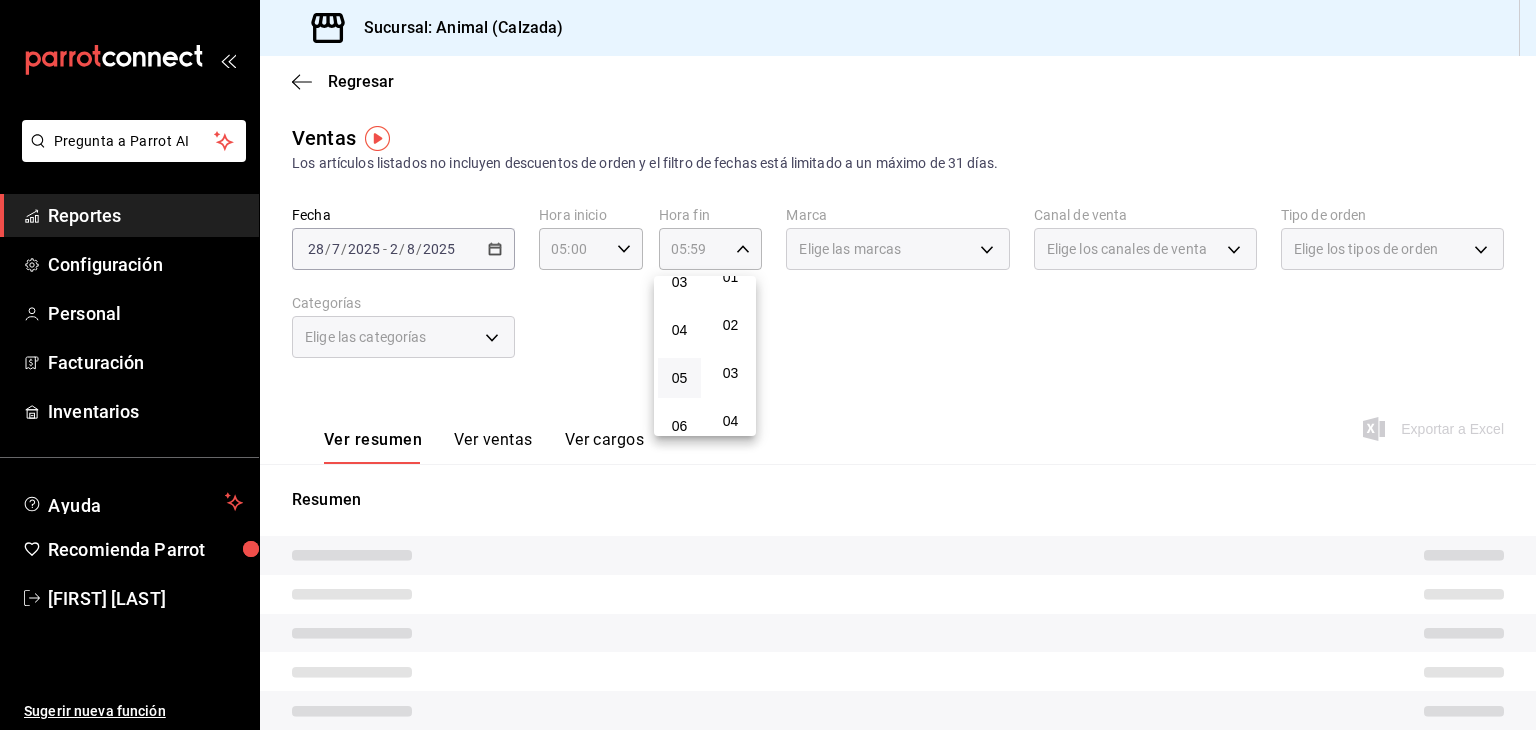 scroll, scrollTop: 0, scrollLeft: 0, axis: both 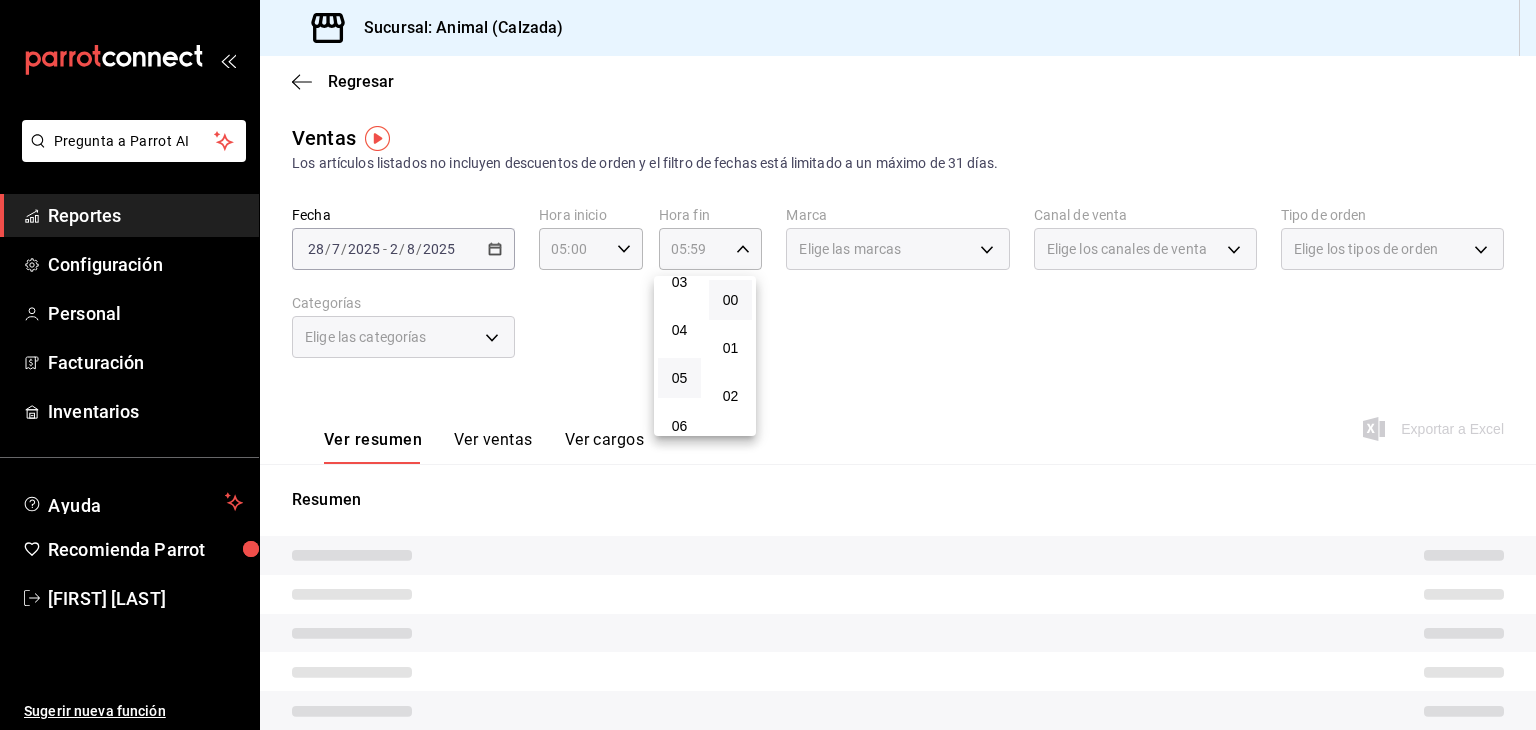 click on "00" at bounding box center (730, 300) 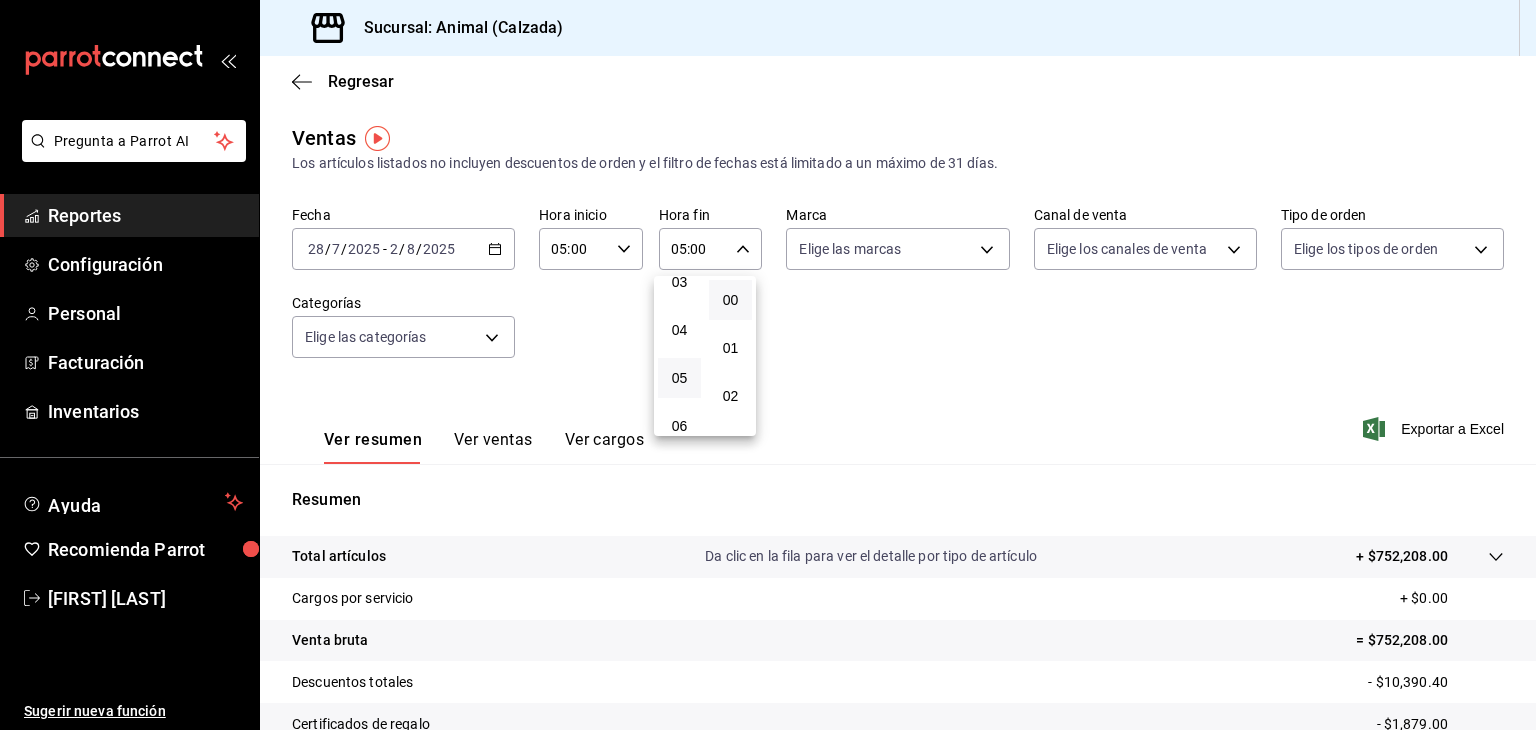 click at bounding box center [768, 365] 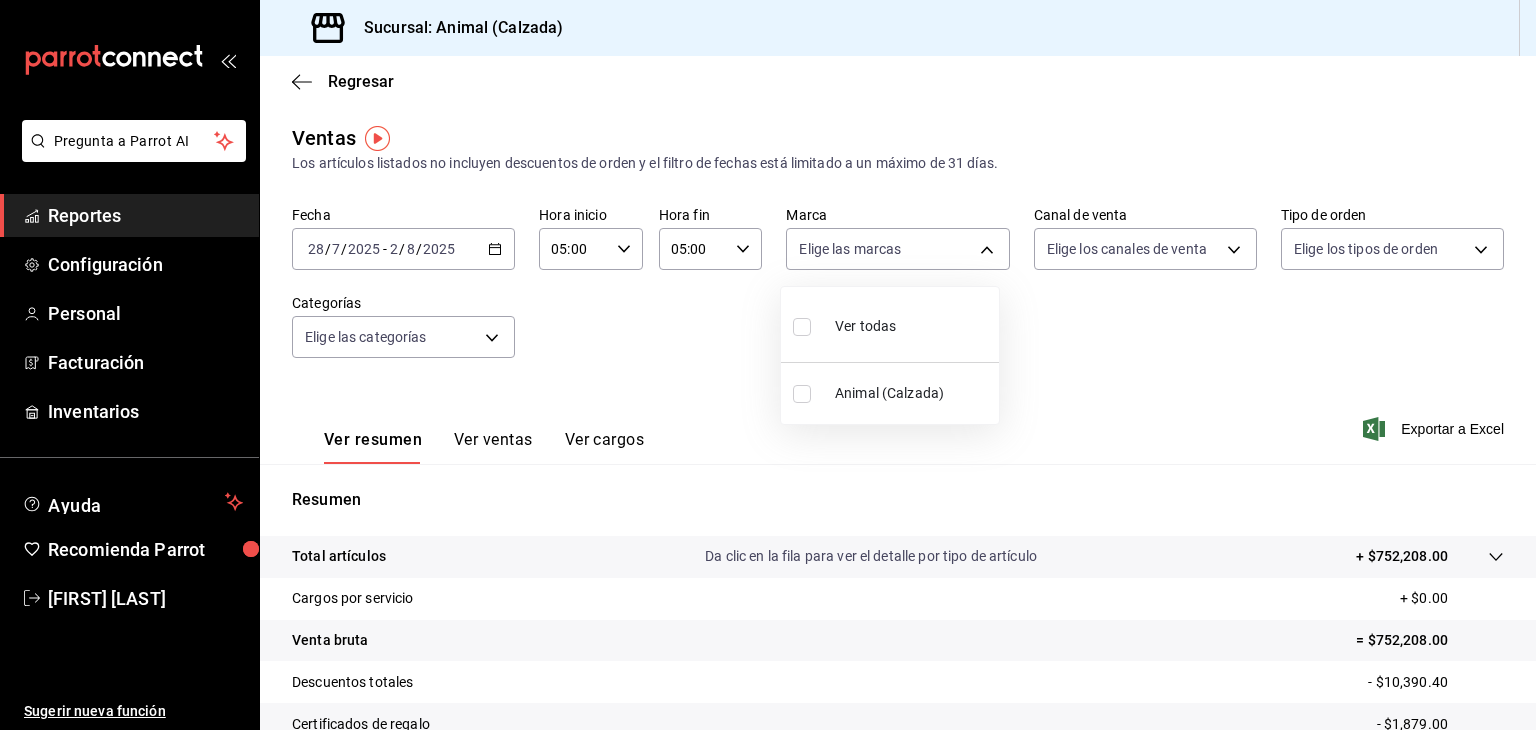 click on "Pregunta a Parrot AI Reportes   Configuración   Personal   Facturación   Inventarios   Ayuda Recomienda Parrot   [FIRST] [LAST]   Sugerir nueva función   Sucursal: Animal (Calzada) Regresar Ventas Los artículos listados no incluyen descuentos de orden y el filtro de fechas está limitado a un máximo de 31 días. Fecha [DATE] [DATE] / [DATE] / [DATE] - [DATE] [DATE] / [DATE] / [DATE] Hora inicio 05:00 Hora inicio Hora fin 05:00 Hora fin Marca Elige las marcas Canal de venta Elige los canales de venta Tipo de orden Elige los tipos de orden Categorías Elige las categorías Ver resumen Ver ventas Ver cargos Exportar a Excel Resumen Total artículos Da clic en la fila para ver el detalle por tipo de artículo + $752,208.00 Cargos por servicio + $0.00 Venta bruta = $752,208.00 Descuentos totales - $10,390.40 Certificados de regalo - $1,879.00 Venta total = $739,938.60 Impuestos - $102,060.50 Venta neta = $637,878.10 Pregunta a Parrot AI Reportes   Configuración   Personal   Facturación   Inventarios   Ayuda" at bounding box center [768, 365] 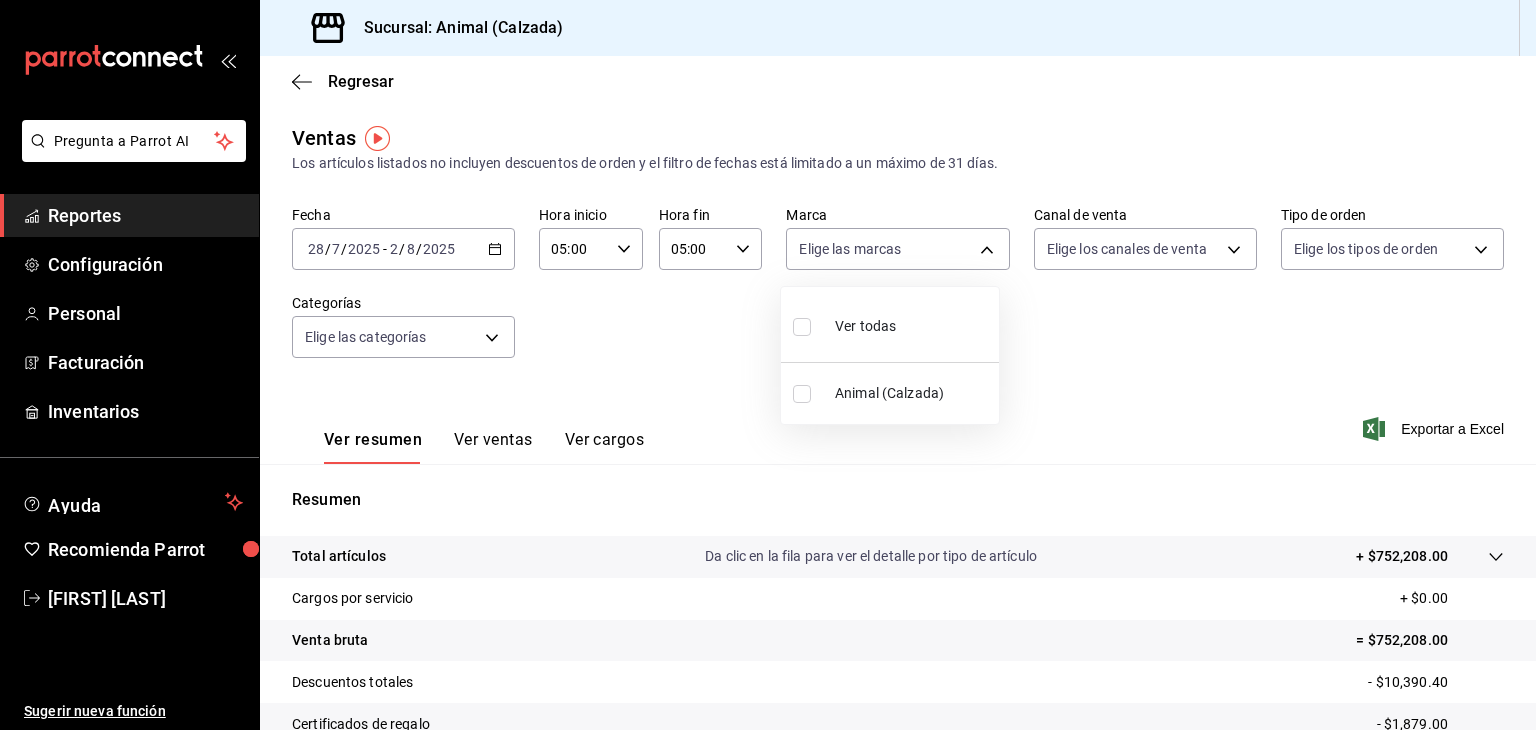 click at bounding box center (802, 327) 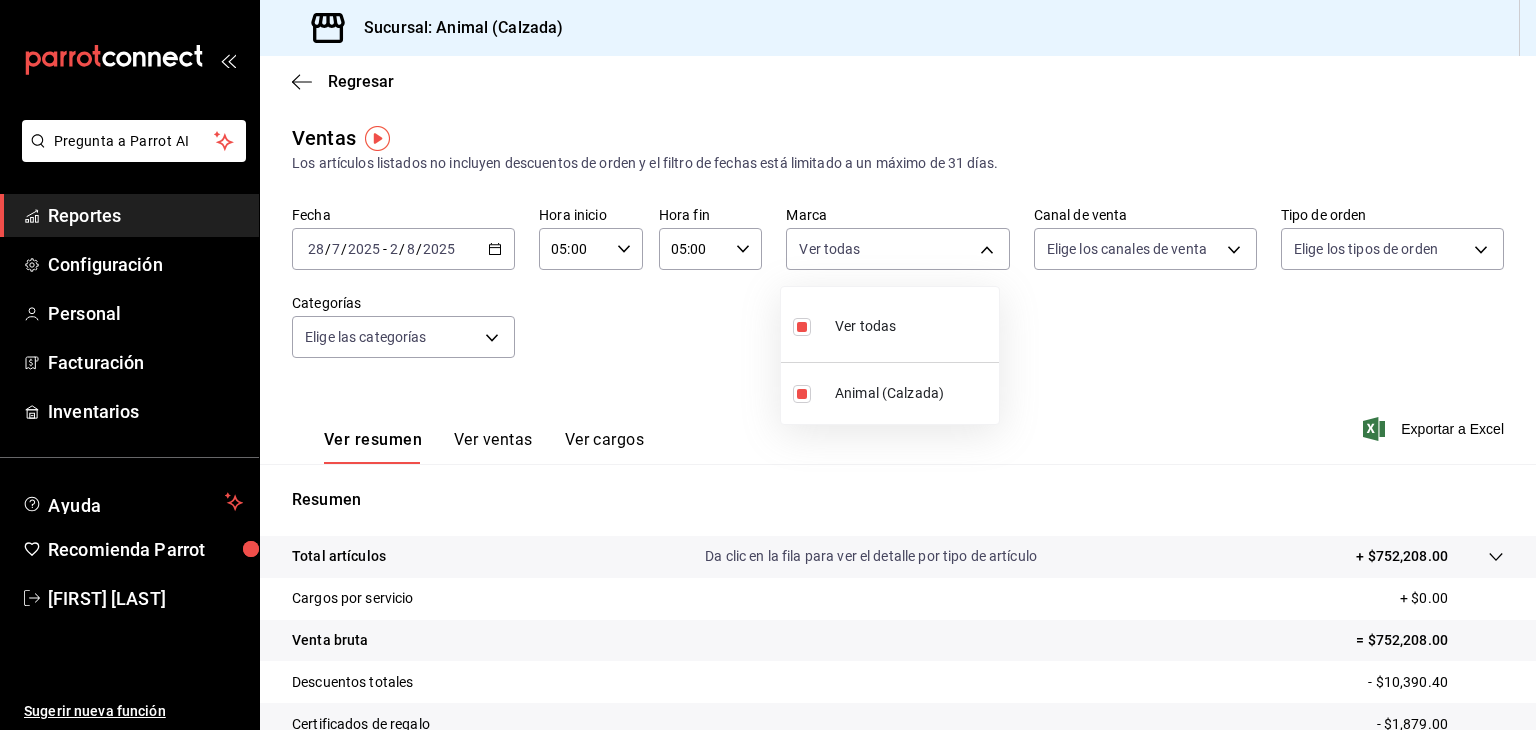 click at bounding box center [768, 365] 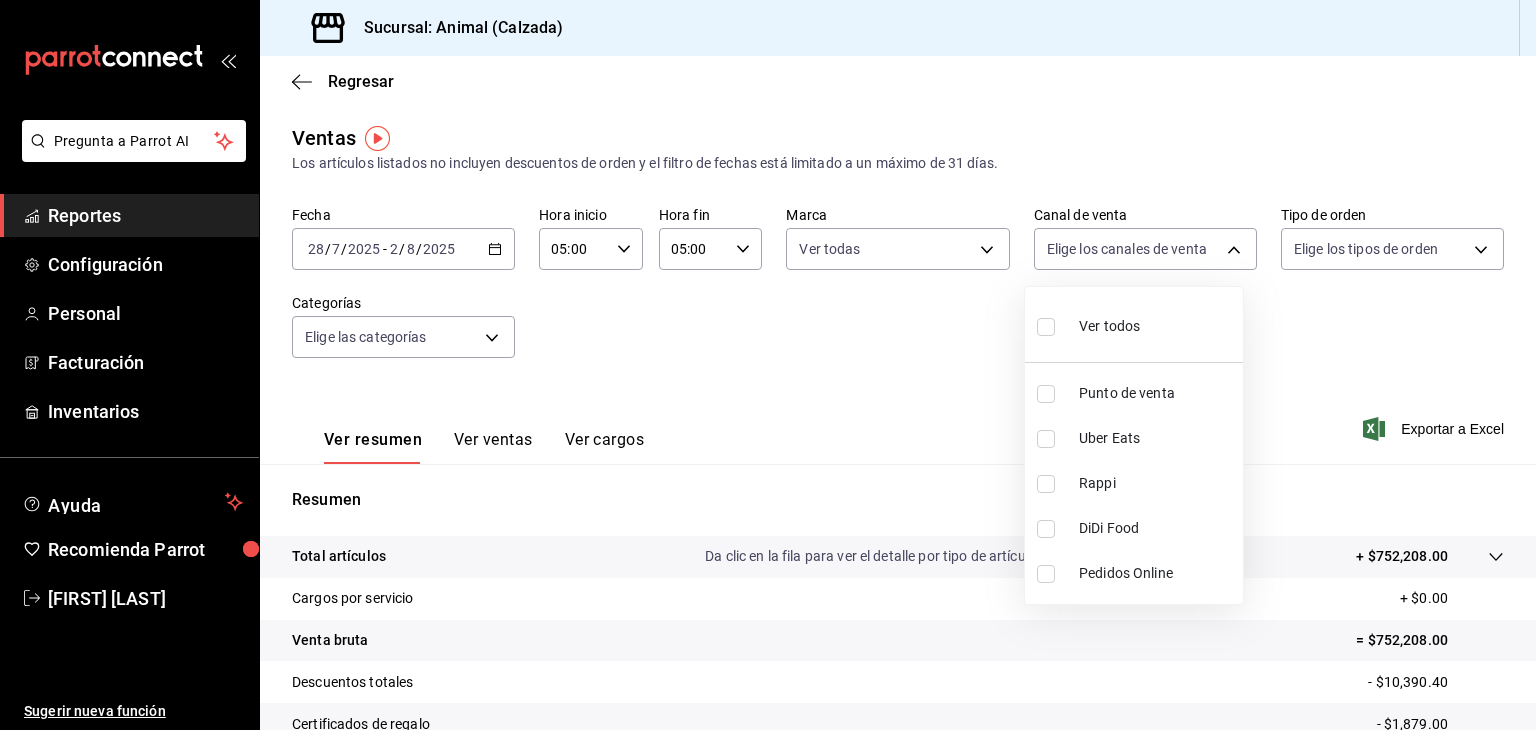 click on "Pregunta a Parrot AI Reportes   Configuración   Personal   Facturación   Inventarios   Ayuda Recomienda Parrot   [FIRST] [LAST]   Sugerir nueva función   Sucursal: Animal (Calzada) Regresar Ventas Los artículos listados no incluyen descuentos de orden y el filtro de fechas está limitado a un máximo de 31 días. Fecha [DATE] [DATE] / [DATE] / [DATE] - [DATE] [DATE] / [DATE] / [DATE] Hora inicio 05:00 Hora inicio Hora fin 05:00 Hora fin Marca Elige las marcas Canal de venta Elige los canales de venta Tipo de orden Elige los tipos de orden Categorías Elige las categorías Ver resumen Ver ventas Ver cargos Exportar a Excel Resumen Total artículos Da clic en la fila para ver el detalle por tipo de artículo + $752,208.00 Cargos por servicio + $0.00 Venta bruta = $752,208.00 Descuentos totales - $10,390.40 Certificados de regalo - $1,879.00 Venta total = $739,938.60 Impuestos - $102,060.50 Venta neta = $637,878.10 Pregunta a Parrot AI Reportes   Configuración   Personal   Facturación" at bounding box center [768, 365] 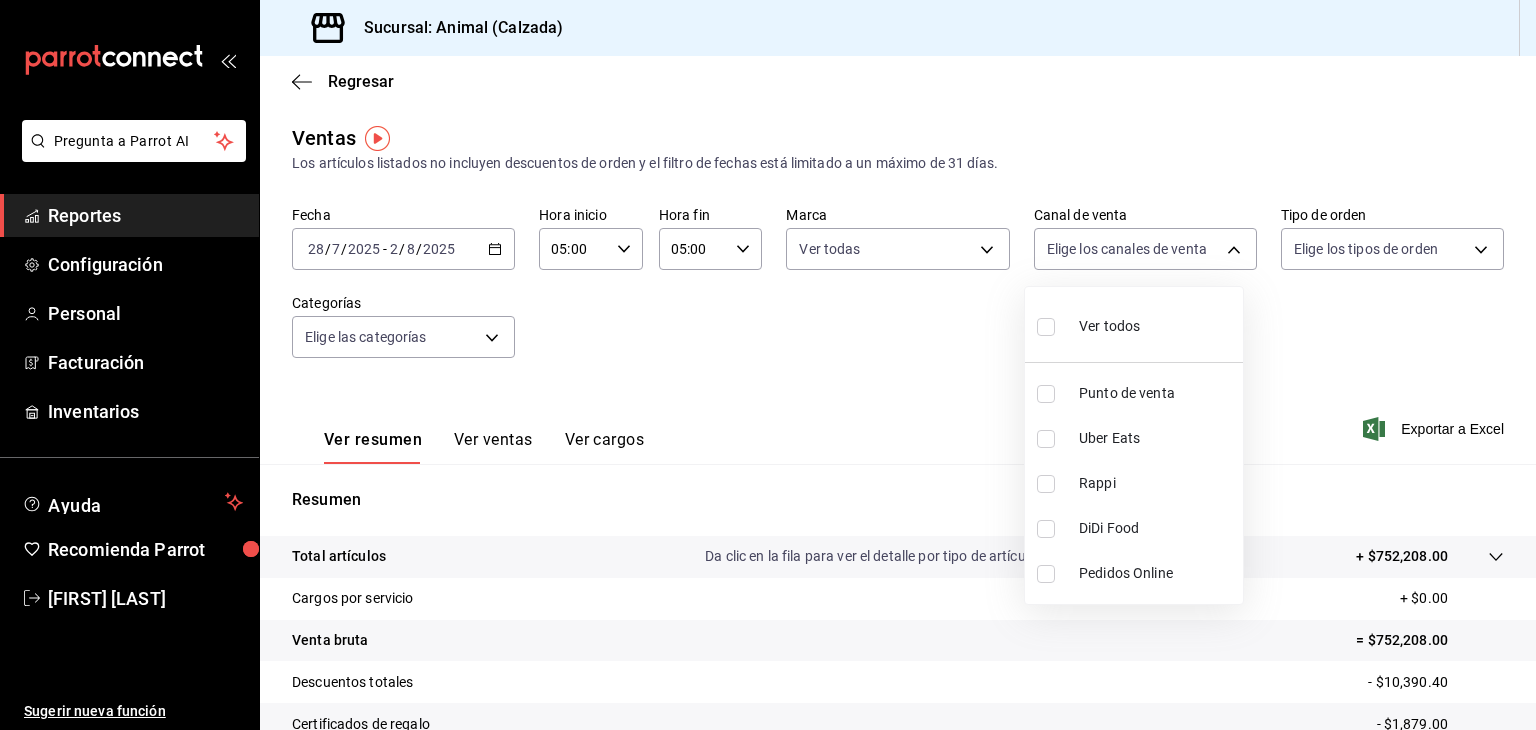 click at bounding box center (1046, 327) 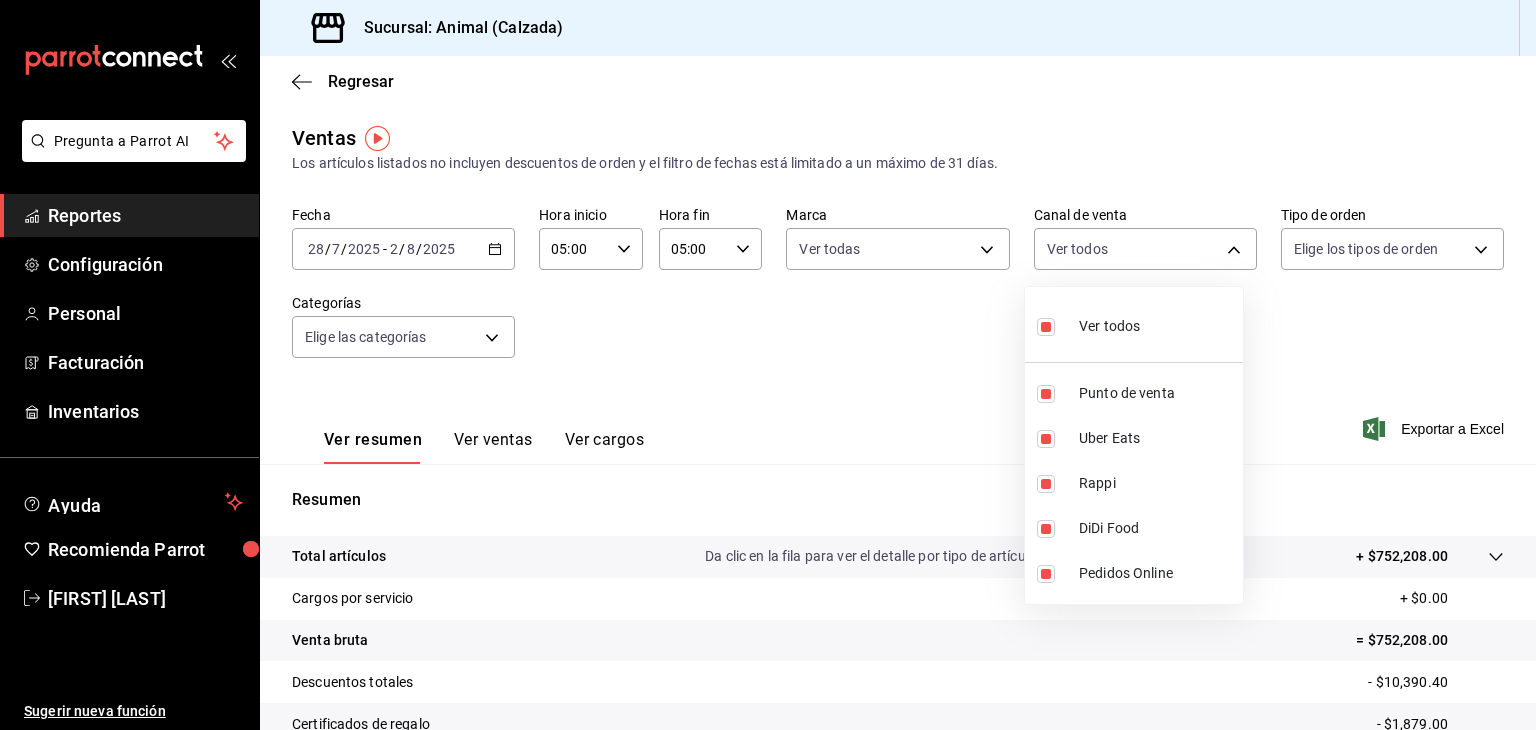 click at bounding box center [768, 365] 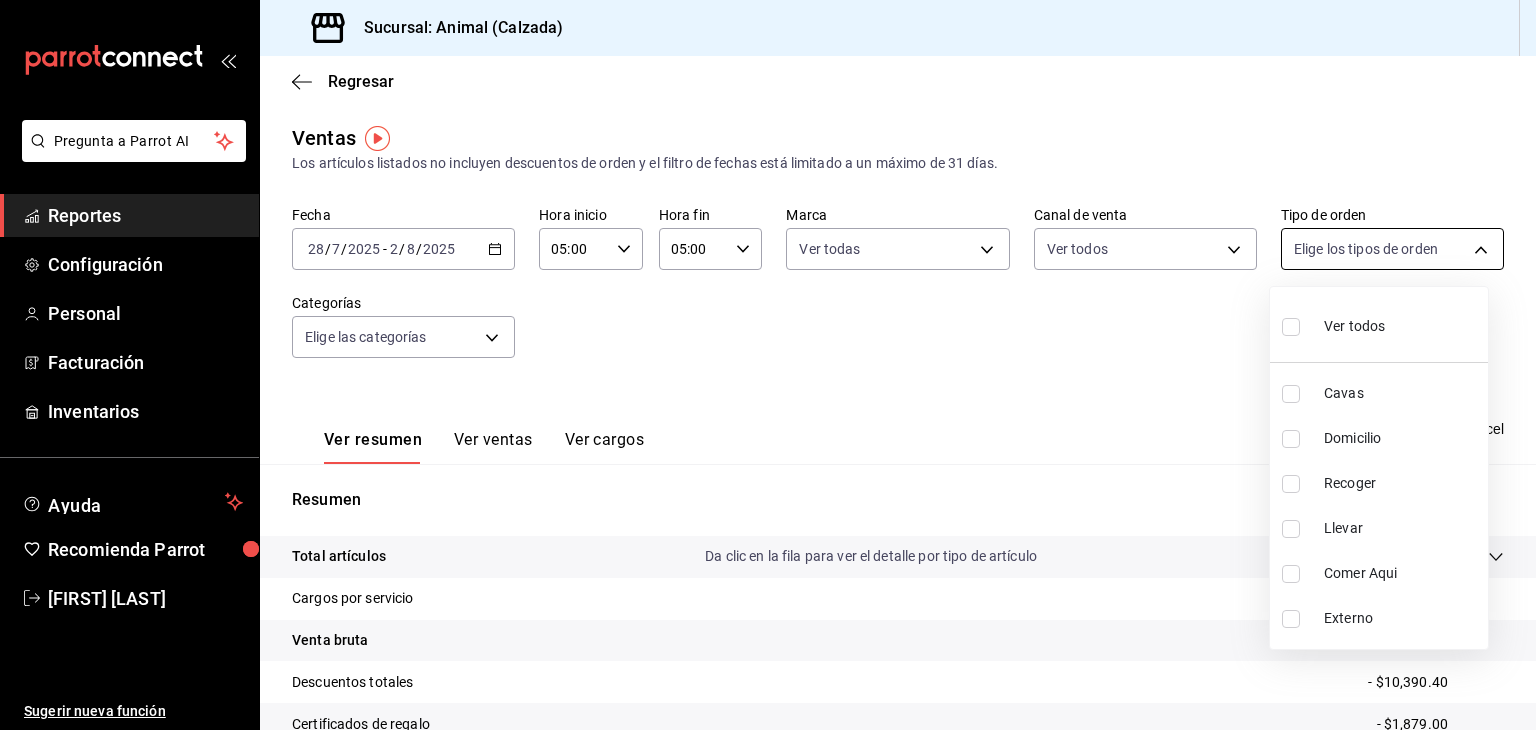 click on "Pregunta a Parrot AI Reportes   Configuración   Personal   Facturación   Inventarios   Ayuda Recomienda Parrot   [FIRST] [LAST]   Sugerir nueva función   Sucursal: Animal (Calzada) Regresar Ventas Los artículos listados no incluyen descuentos de orden y el filtro de fechas está limitado a un máximo de 31 días. Fecha [DATE] [DATE] / [DATE] / [DATE] - [DATE] [DATE] / [DATE] / [DATE] Hora inicio 05:00 Hora inicio Hora fin 05:00 Hora fin Marca Ver todas e26472f3-9262-489d-bcba-4c6b034529c7 Canal de venta Elige los canales de venta Tipo de orden Elige los tipos de orden Categorías Elige las categorías Ver resumen Ver ventas Ver cargos Exportar a Excel Resumen Total artículos Da clic en la fila para ver el detalle por tipo de artículo + $752,208.00 Cargos por servicio + $0.00 Venta bruta = $752,208.00 Descuentos totales - $10,390.40 Certificados de regalo - $1,879.00 Venta total = $739,938.60 Impuestos - $102,060.50 Venta neta = $637,878.10 Pregunta a Parrot AI Reportes   Configuración" at bounding box center [768, 365] 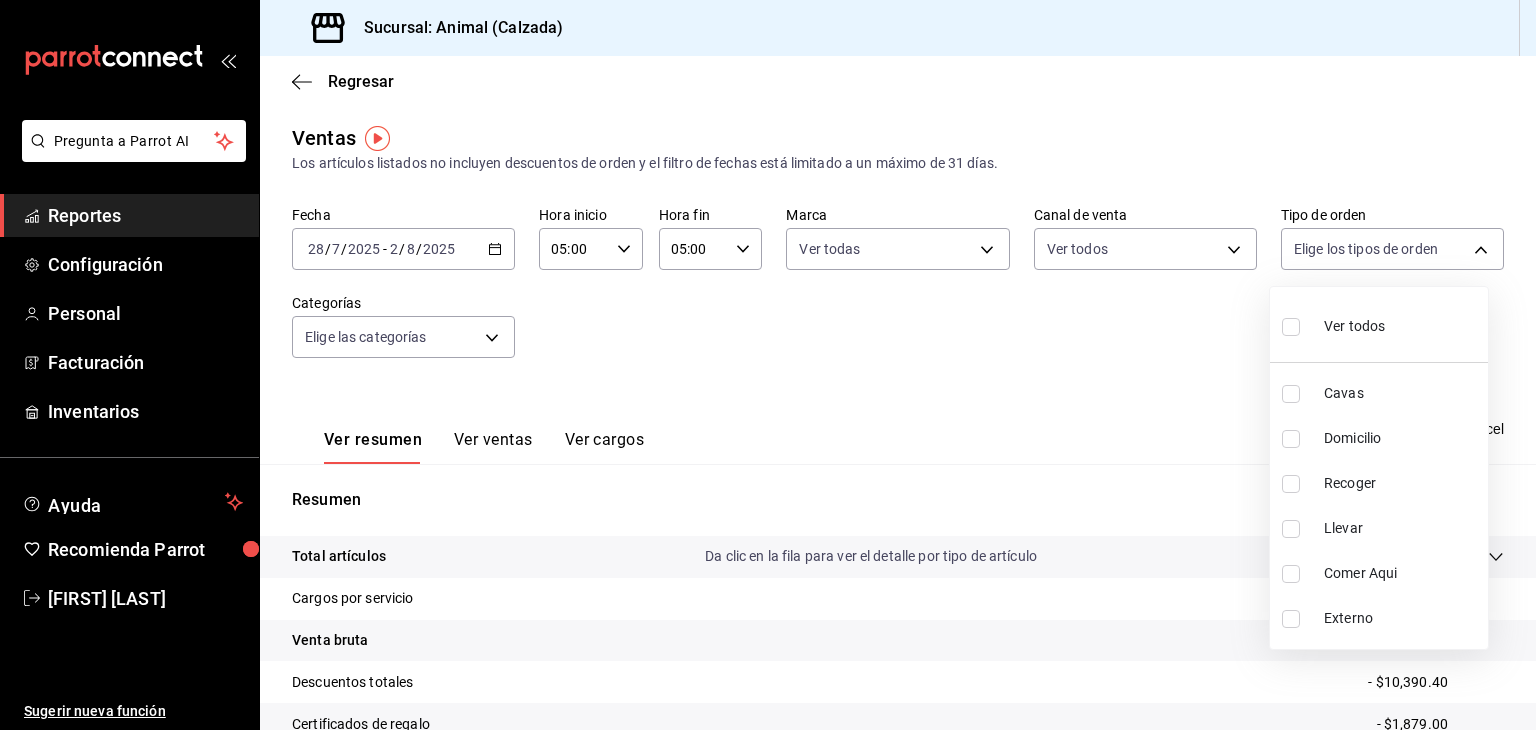 click at bounding box center (1291, 327) 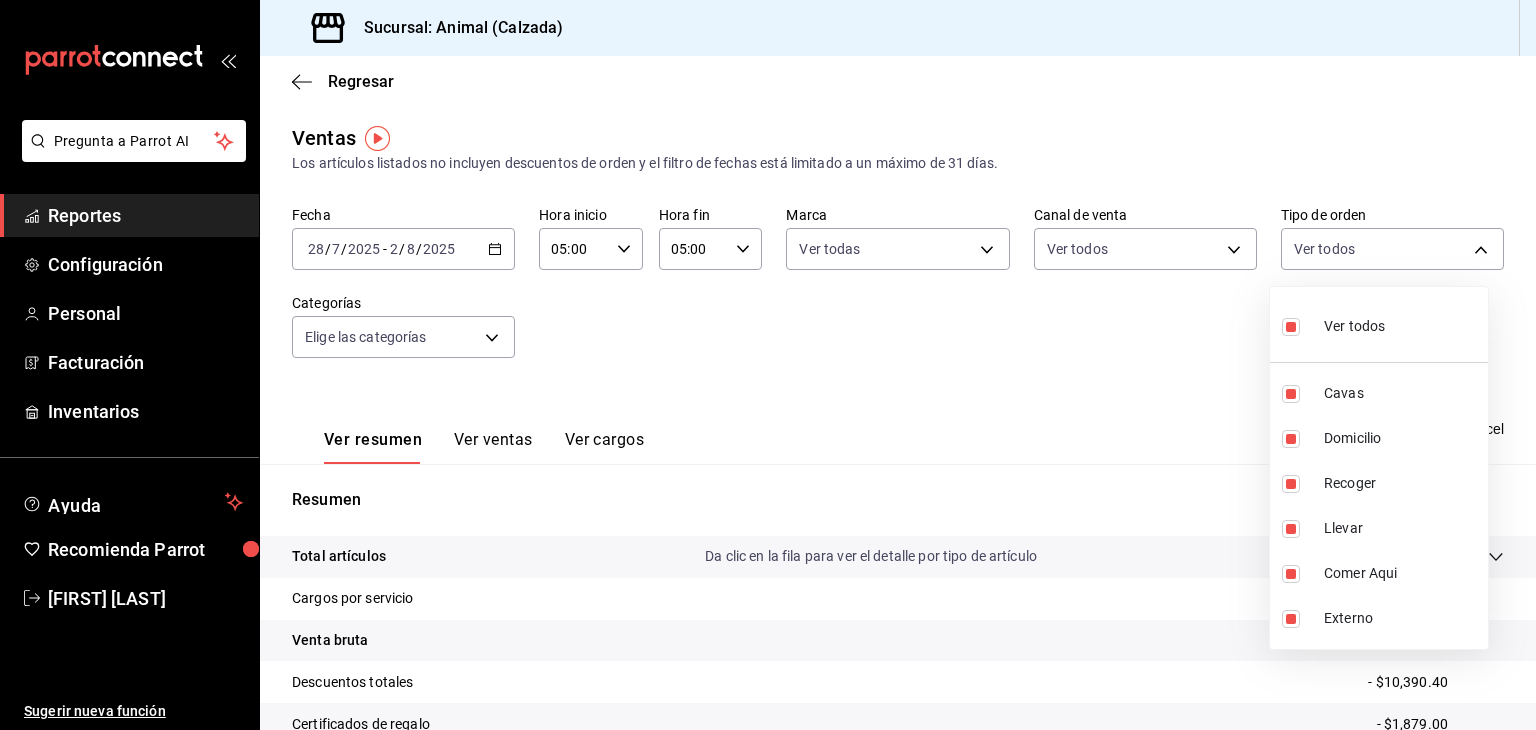 click at bounding box center [768, 365] 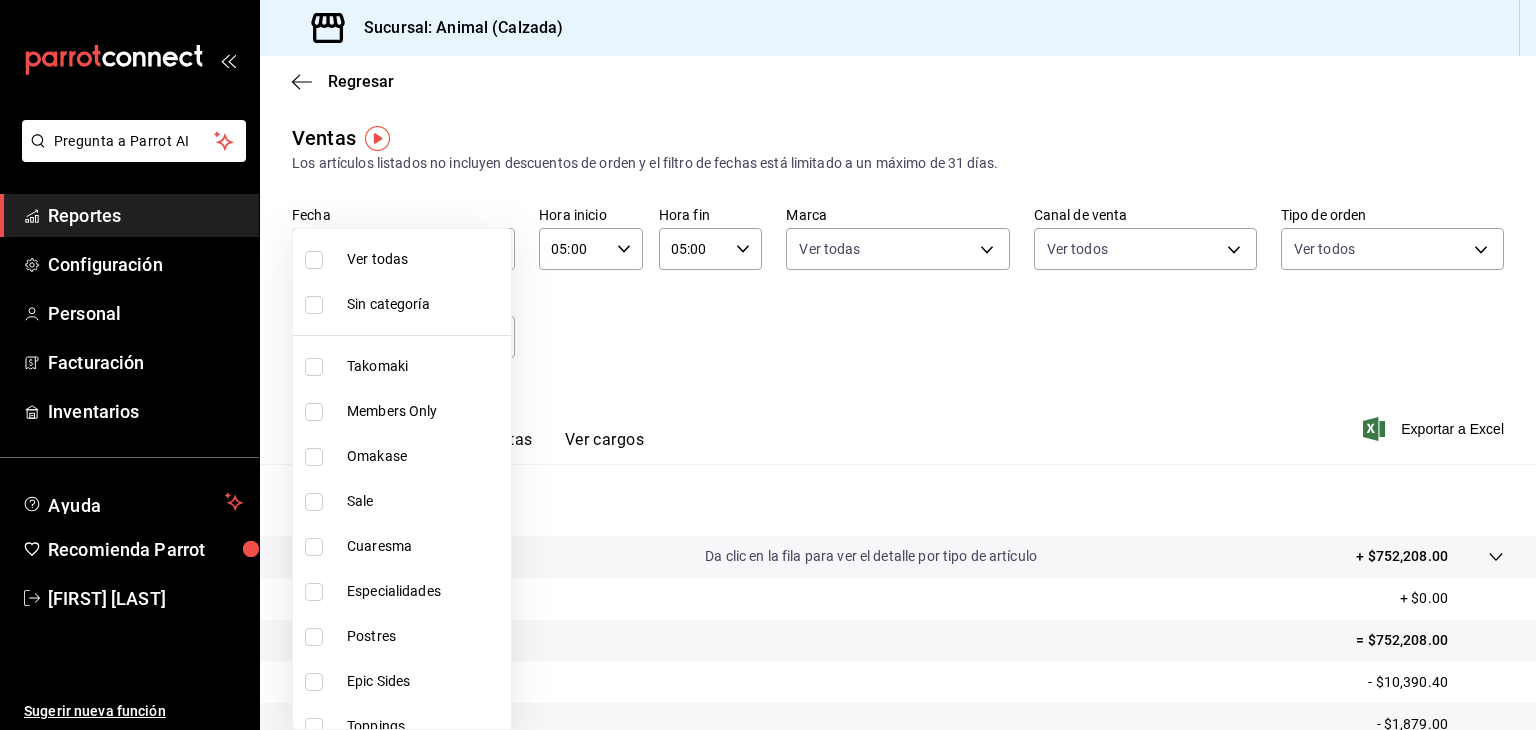 click on "Pregunta a Parrot AI Reportes   Configuración   Personal   Facturación   Inventarios   Ayuda Recomienda Parrot   [FIRST] [LAST]   Sugerir nueva función   Sucursal: Animal (Calzada) Regresar Ventas Los artículos listados no incluyen descuentos de orden y el filtro de fechas está limitado a un máximo de 31 días. Fecha [DATE] [DATE] - [DATE] [DATE] Hora inicio 05:00 Hora inicio Hora fin 05:00 Hora fin Marca Ver todas e26472f3-9262-489d-bcba-4c6b034529c7 Canal de venta Ver todos PARROT,UBER_EATS,RAPPI,DIDI_FOOD,ONLINE Tipo de orden Ver todas 588630d3-b511-4bba-a729-32472510037f,54b7ae00-ca47-4ec1-b7ff-55842c0a2b62,92293fd7-2d7b-430b-85d7-0dfe47b44eba,6237157c-a0f8-48ff-b796-8e4576b5f3c5,200a31bf-f5a3-4f69-a302-e0fd34b5ac63,EXTERNAL Categorías Elige las categorías Ver resumen Ver ventas Ver cargos Exportar a Excel Resumen Total artículos Da clic en la fila para ver el detalle por tipo de artículo + $752,208.00 Cargos por servicio + $0.00 Venta bruta = $752,208.00 Descuentos totales" at bounding box center [768, 365] 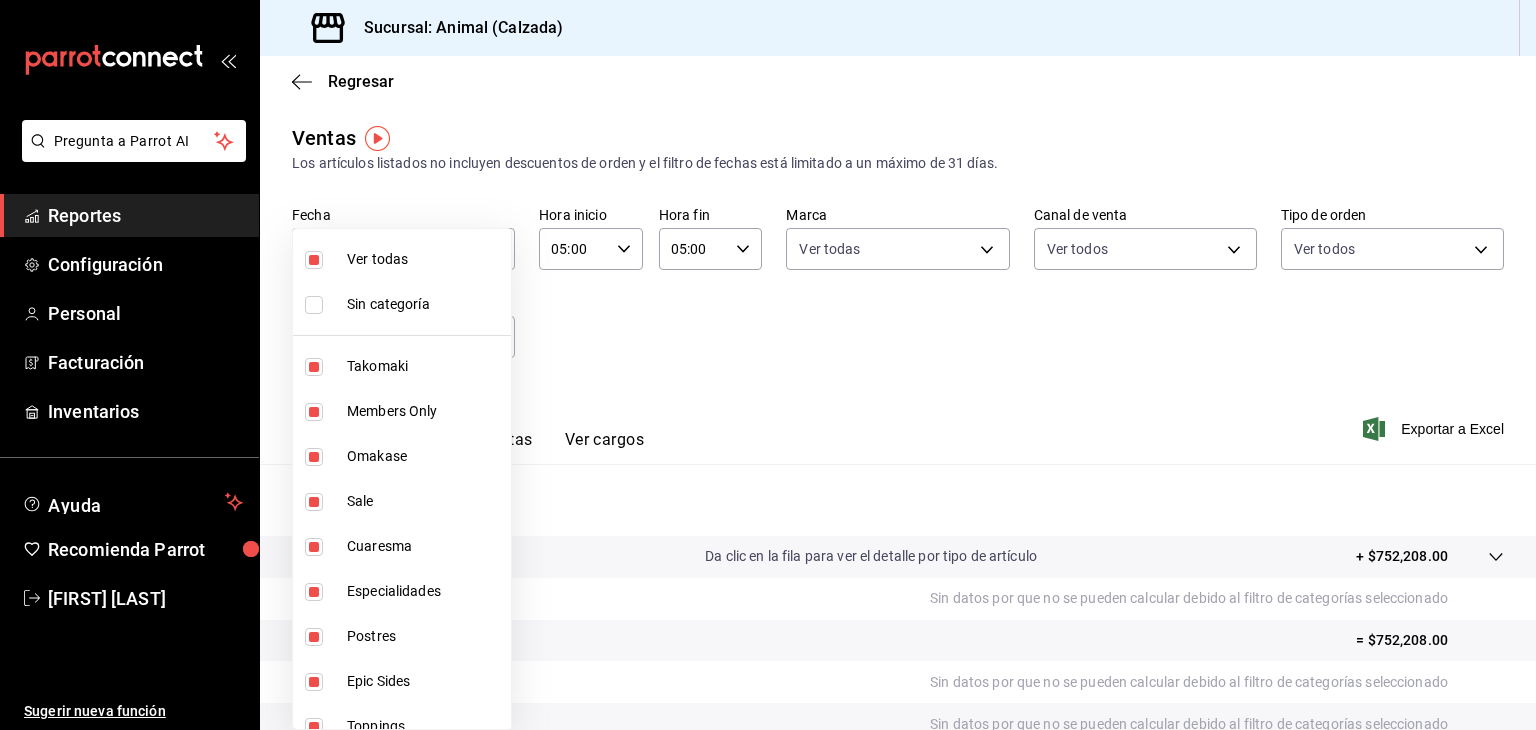 click at bounding box center [768, 365] 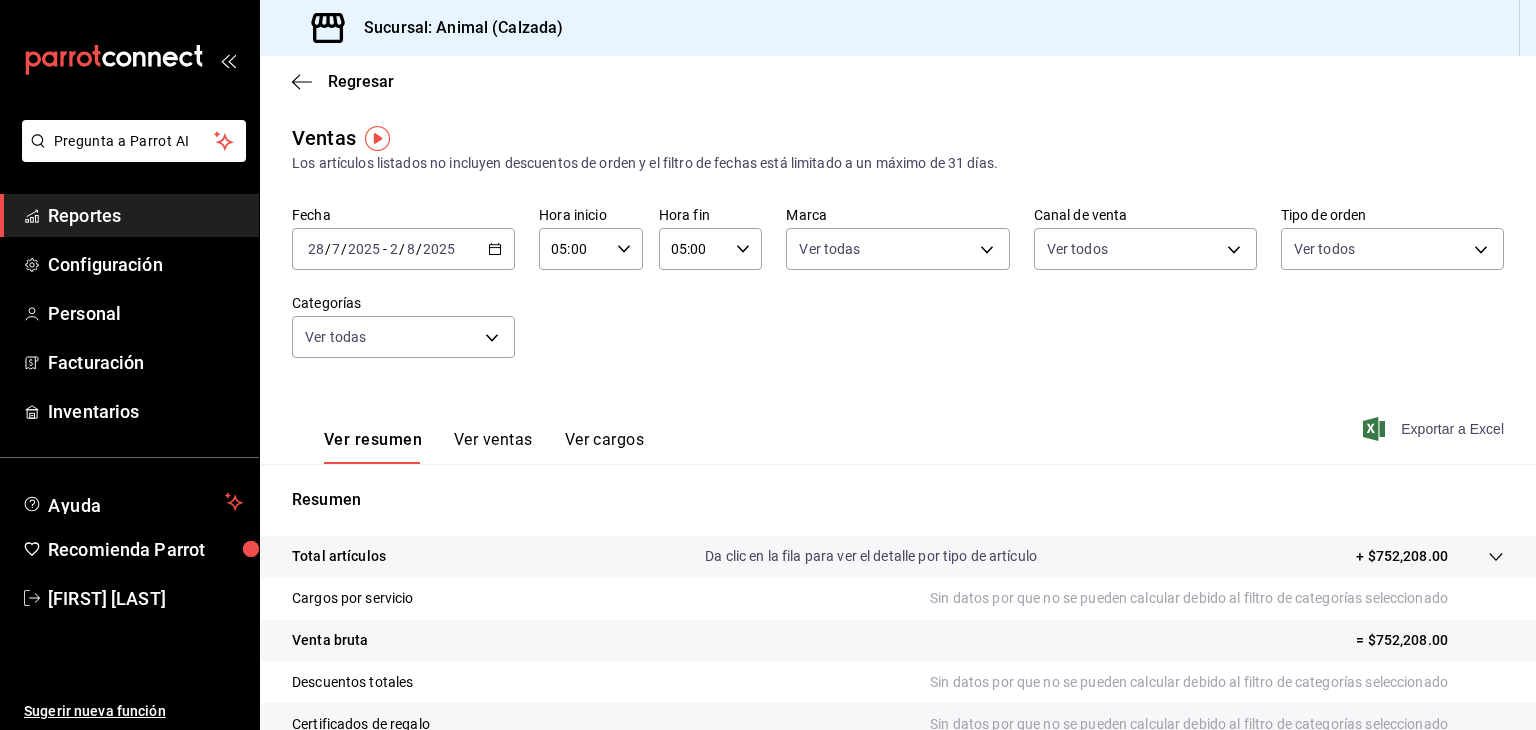 click on "Exportar a Excel" at bounding box center [1435, 429] 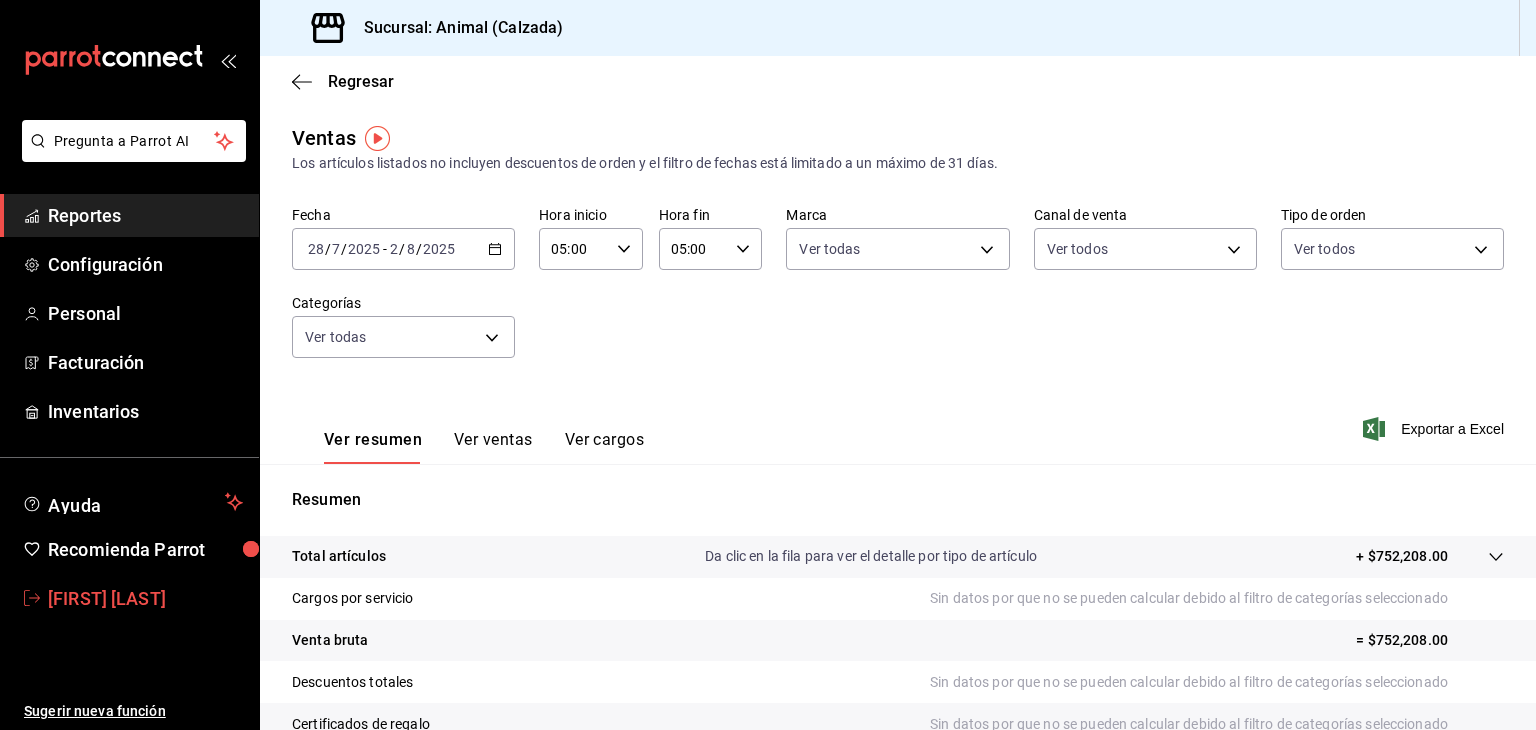 click on "[FIRST] [LAST]" at bounding box center (145, 598) 